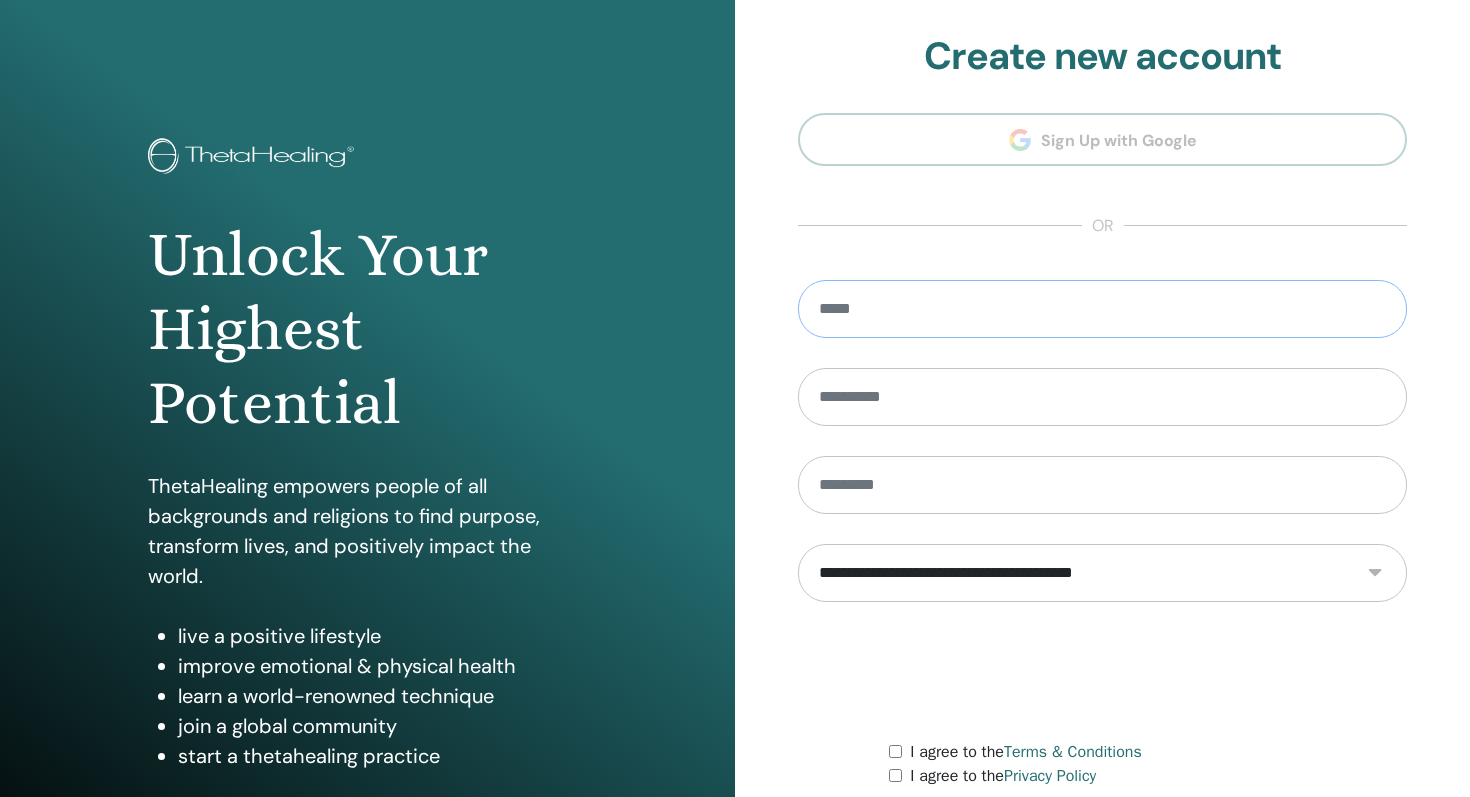 scroll, scrollTop: 0, scrollLeft: 0, axis: both 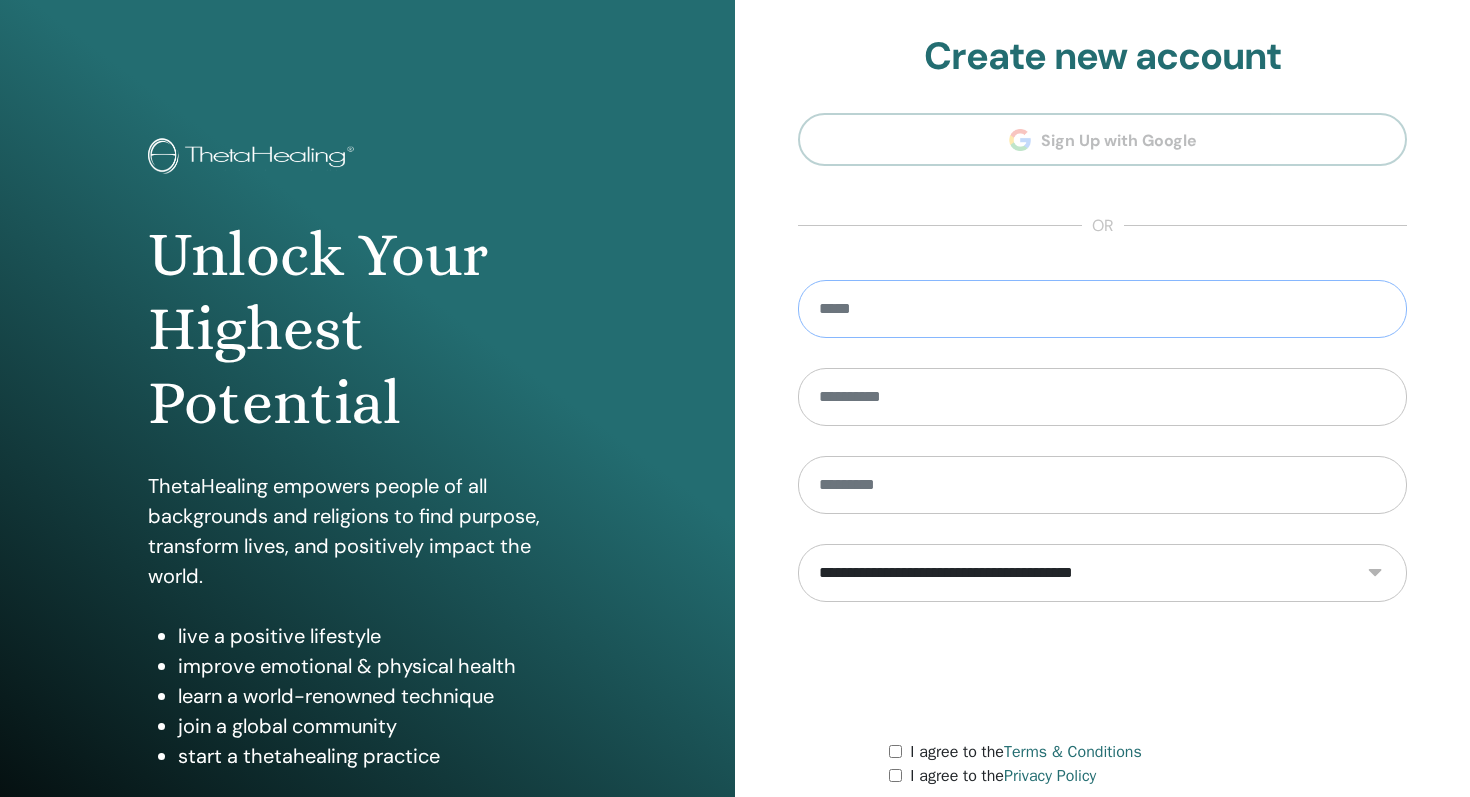 click at bounding box center [1102, 309] 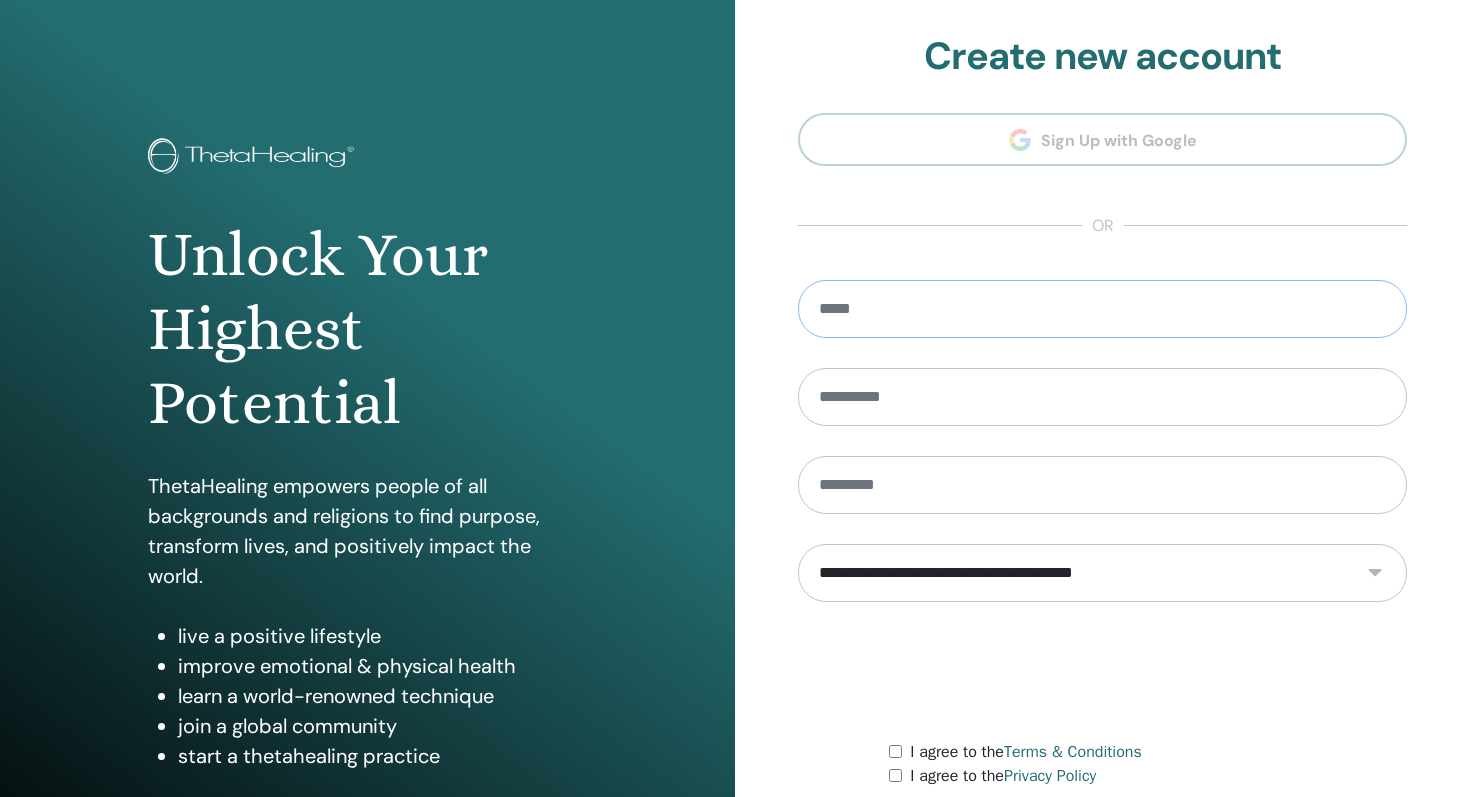 scroll, scrollTop: 163, scrollLeft: 0, axis: vertical 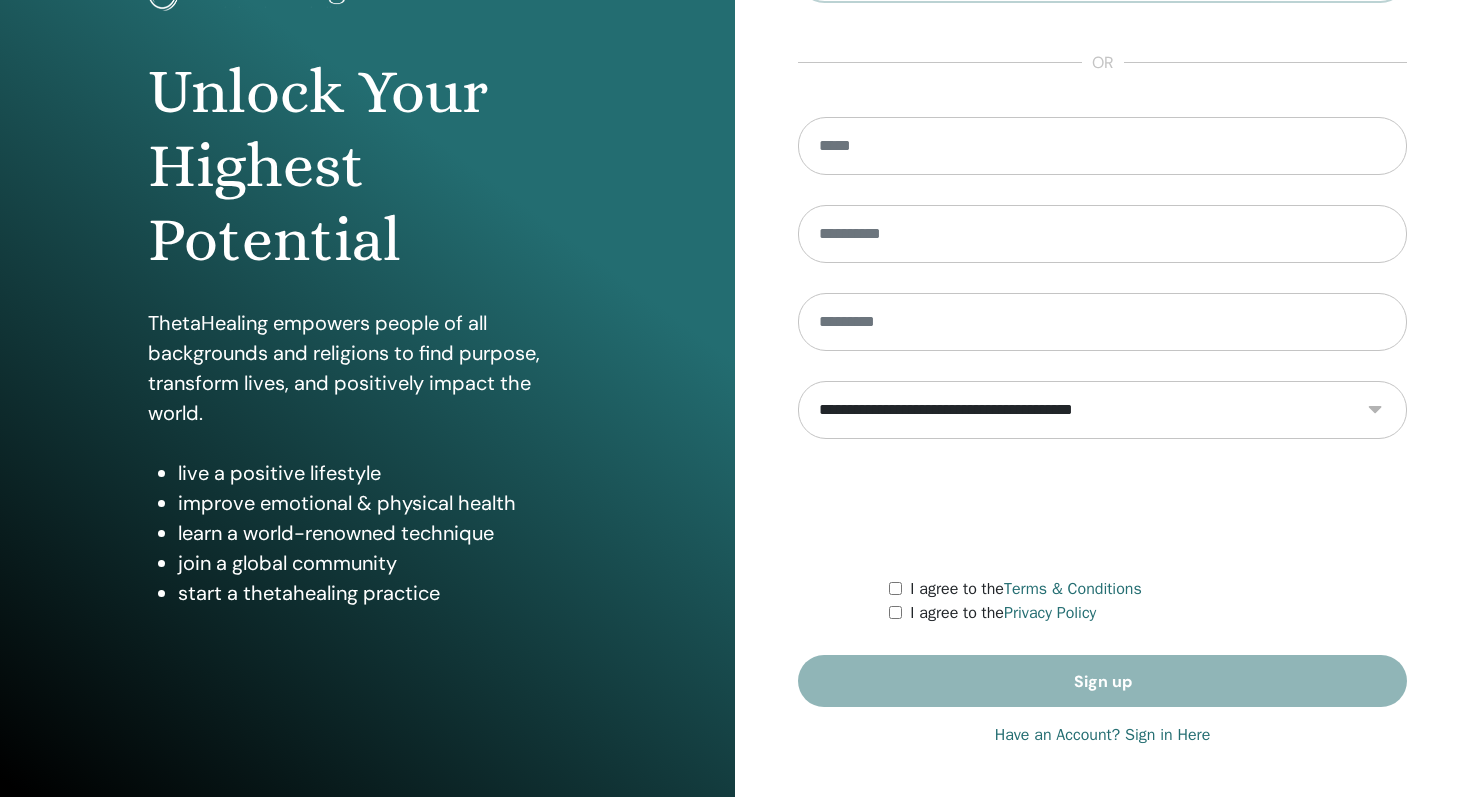 click on "Have an Account? Sign in Here" at bounding box center (1103, 735) 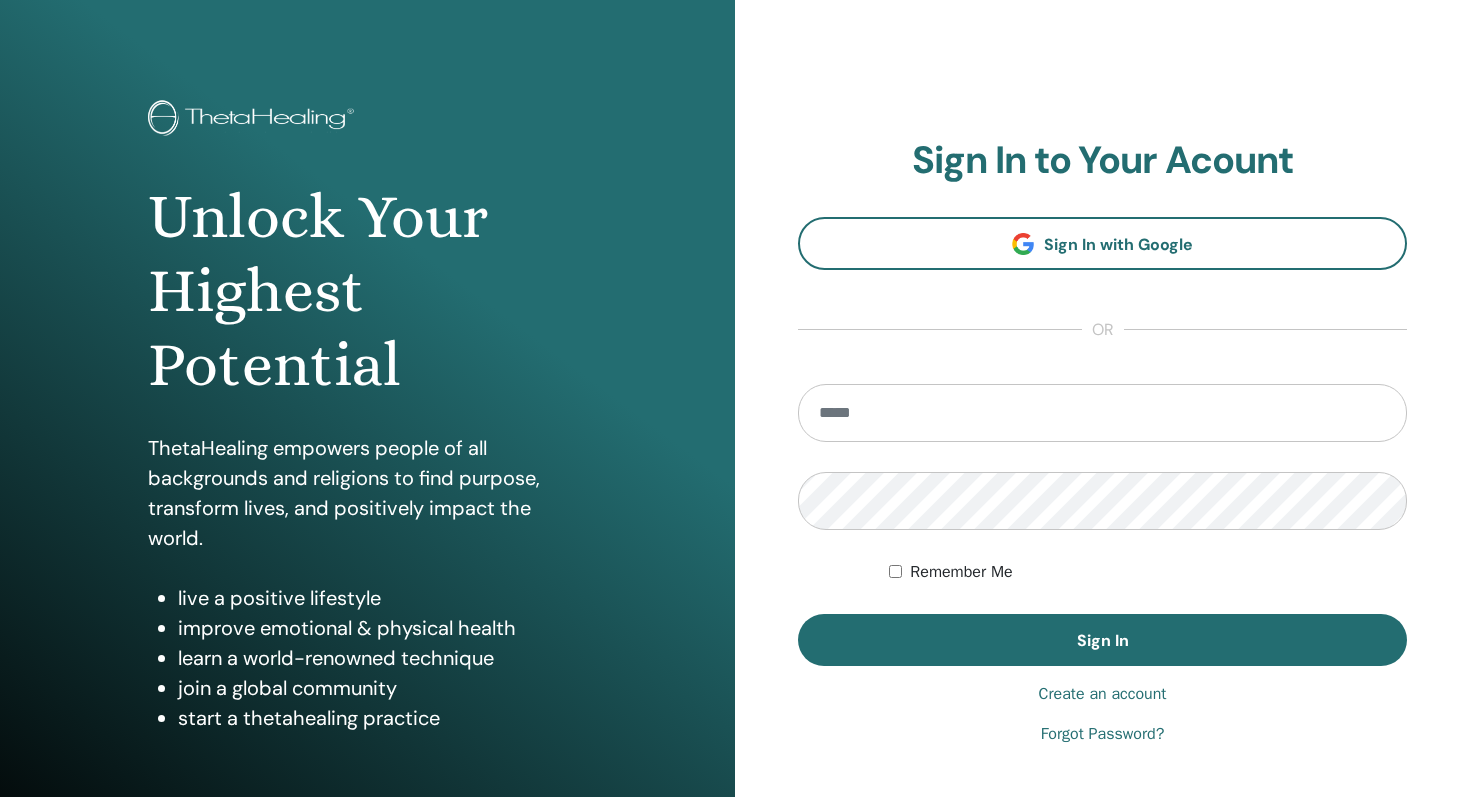 scroll, scrollTop: 0, scrollLeft: 0, axis: both 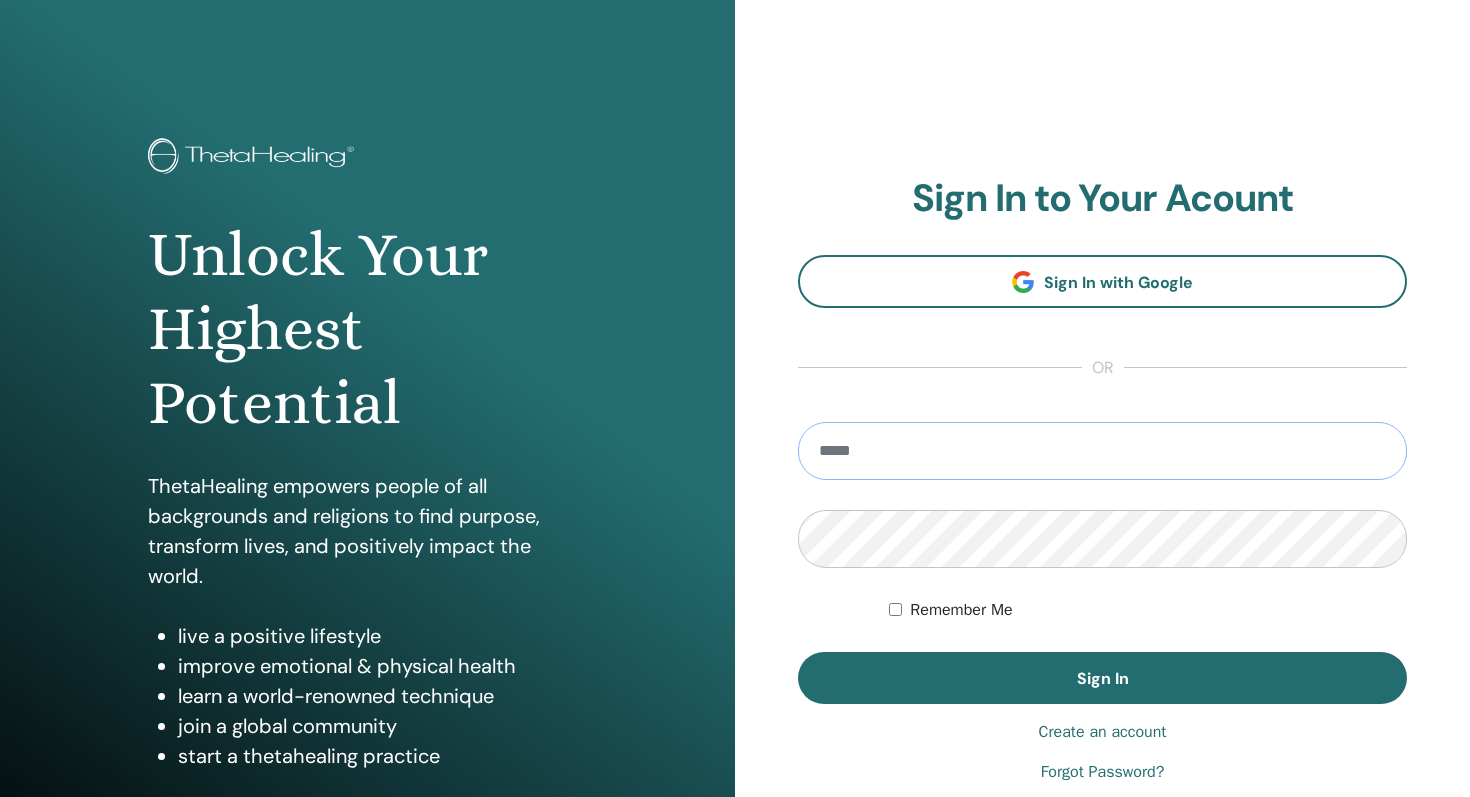 click at bounding box center (1102, 451) 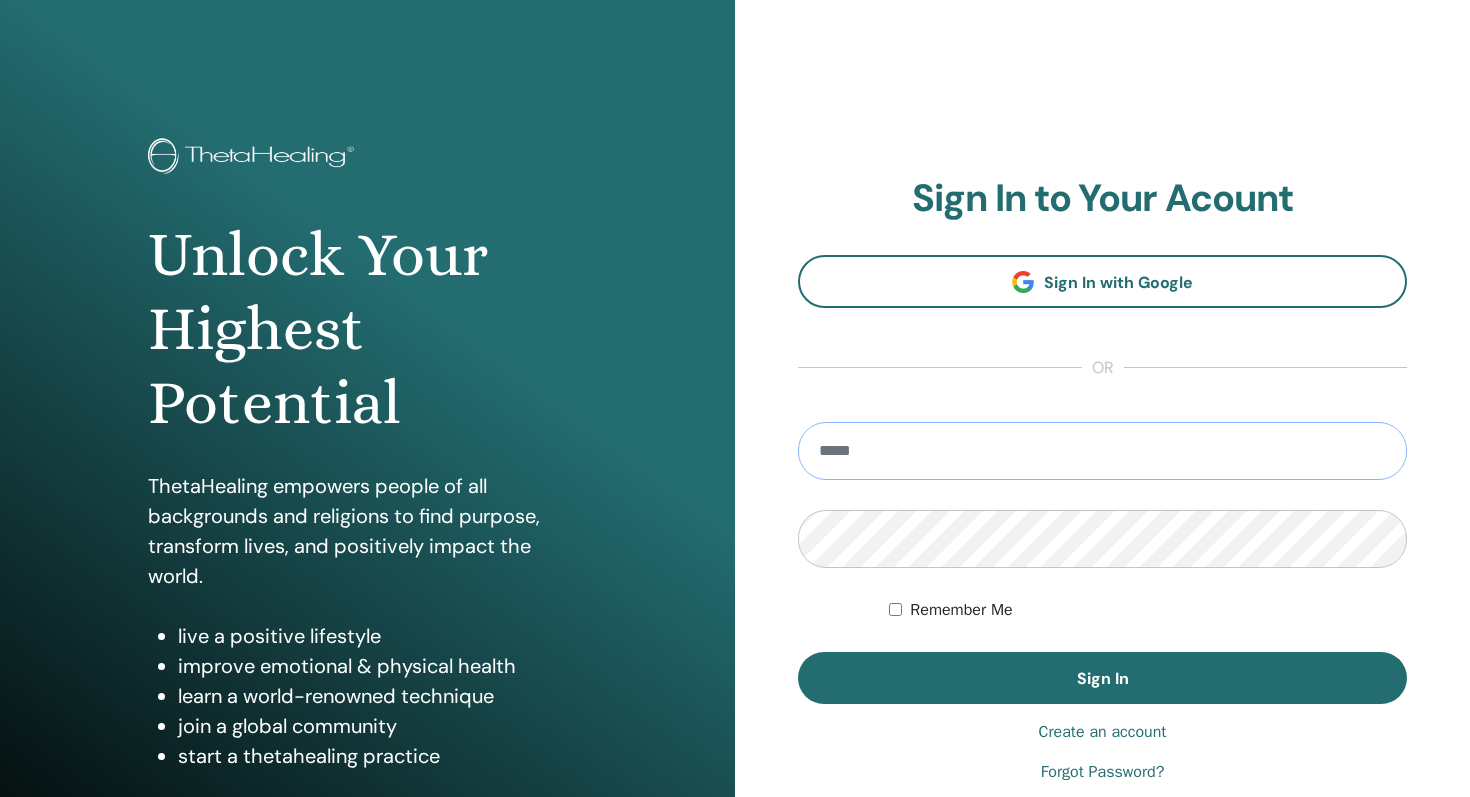 type on "**********" 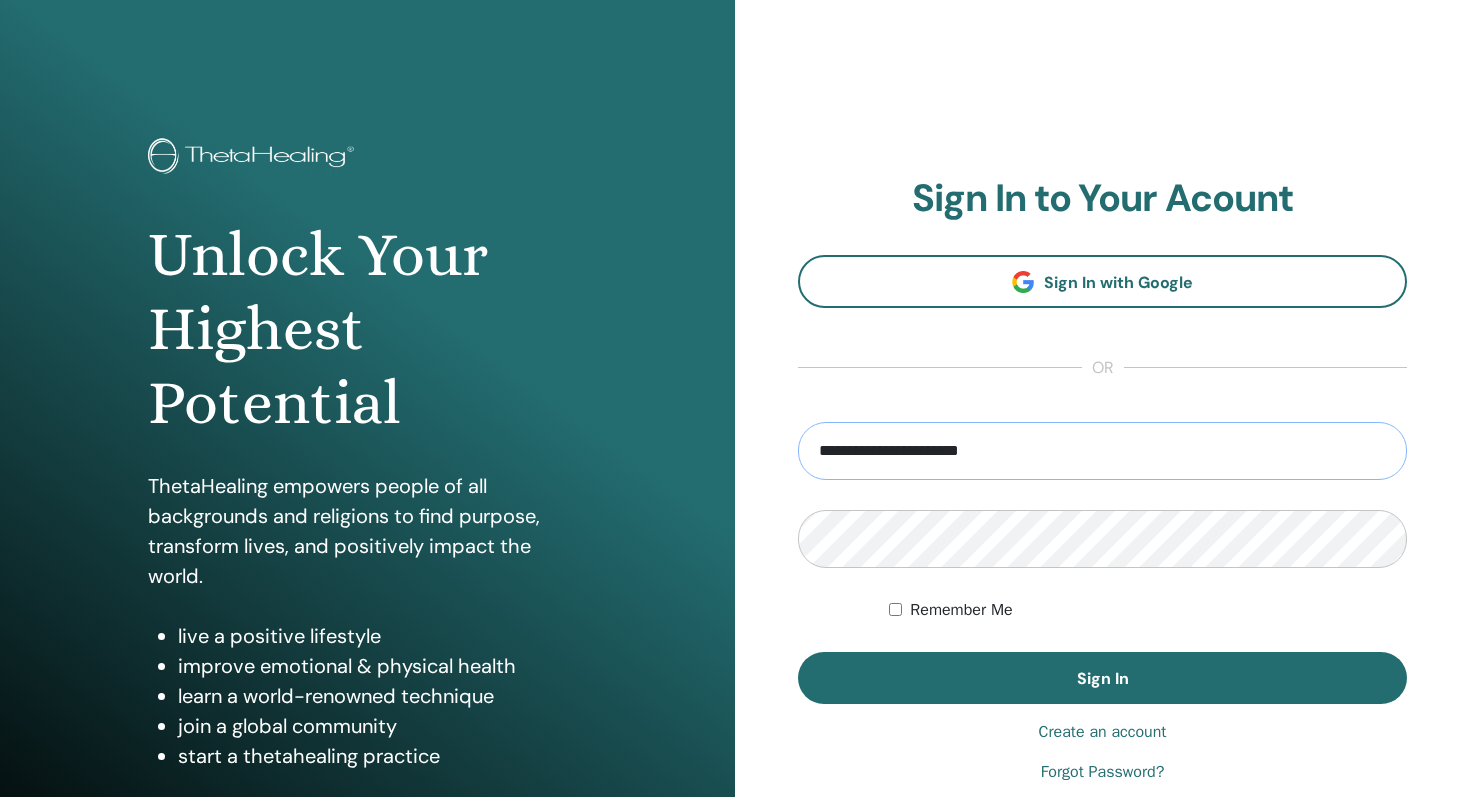 click on "Remember Me" at bounding box center (961, 610) 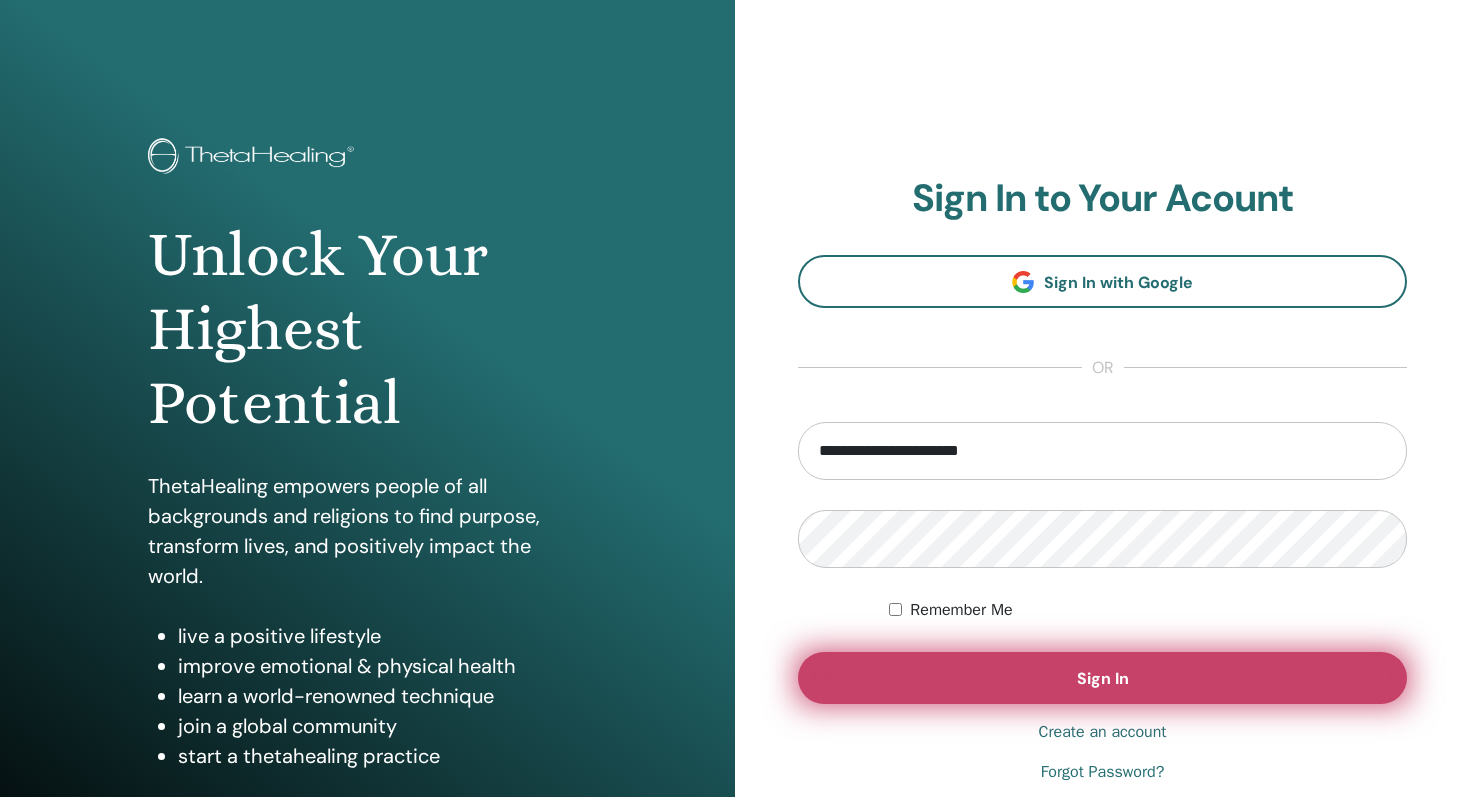 click on "Sign In" at bounding box center [1102, 678] 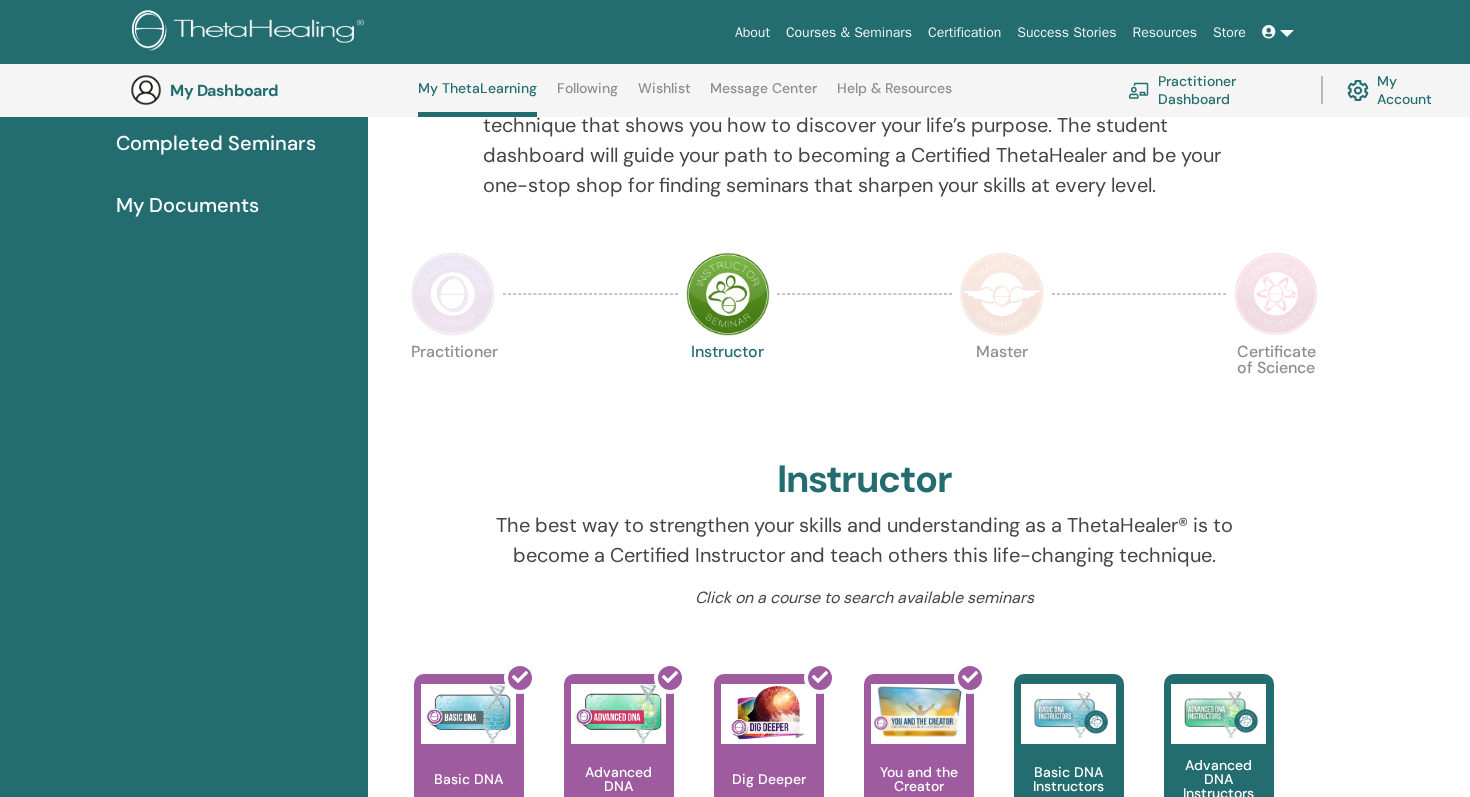 scroll, scrollTop: 323, scrollLeft: 0, axis: vertical 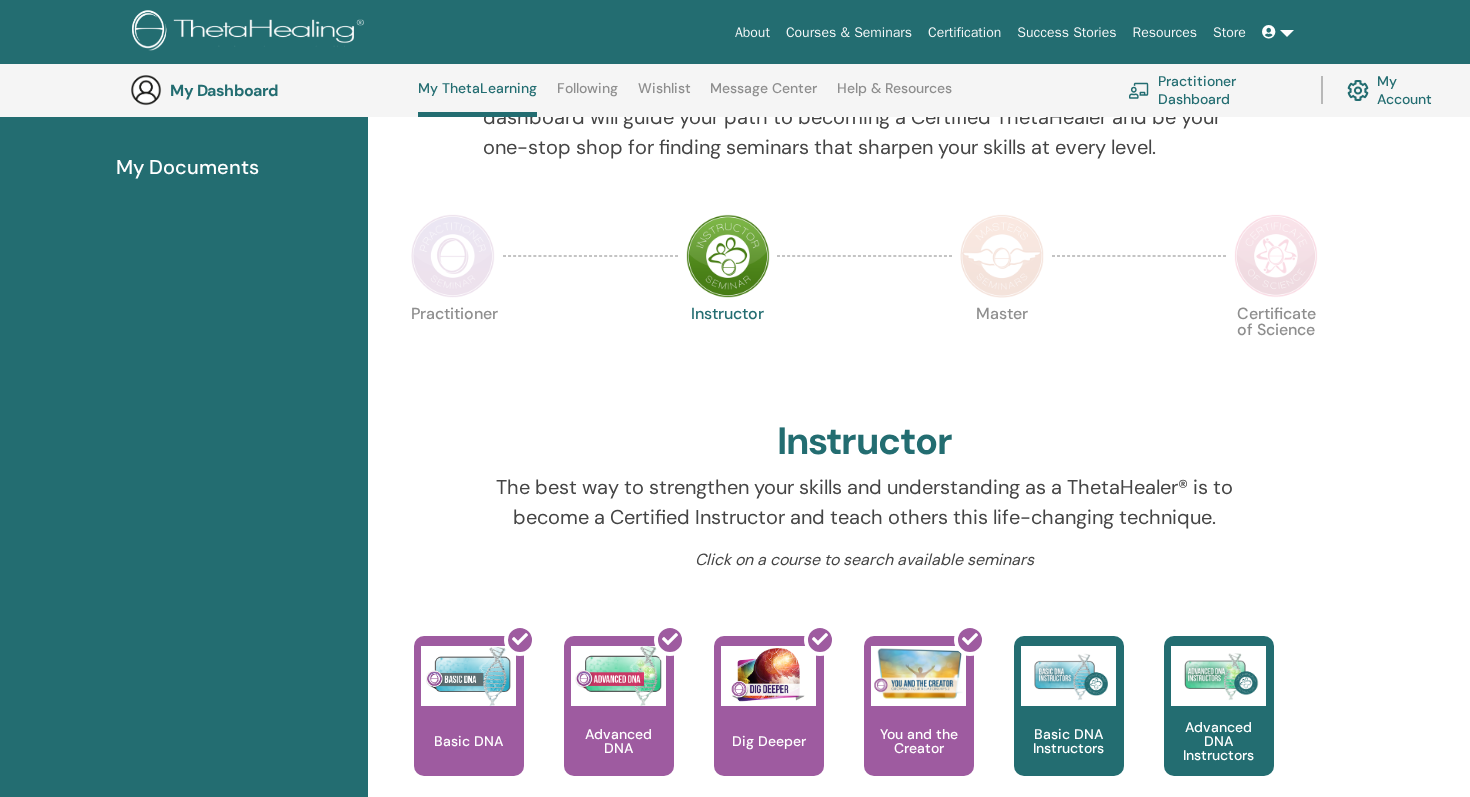 click at bounding box center (453, 256) 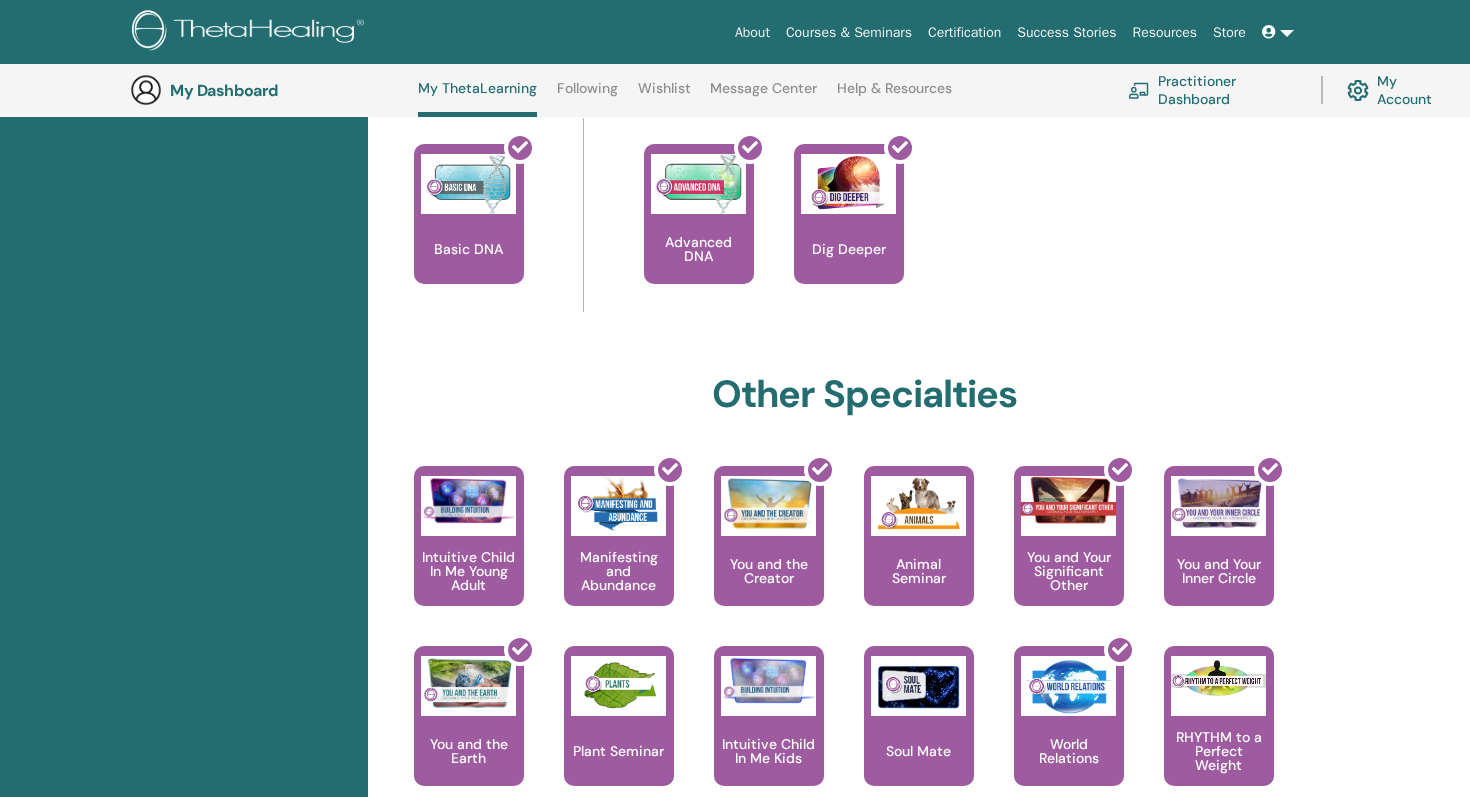 scroll, scrollTop: 948, scrollLeft: 0, axis: vertical 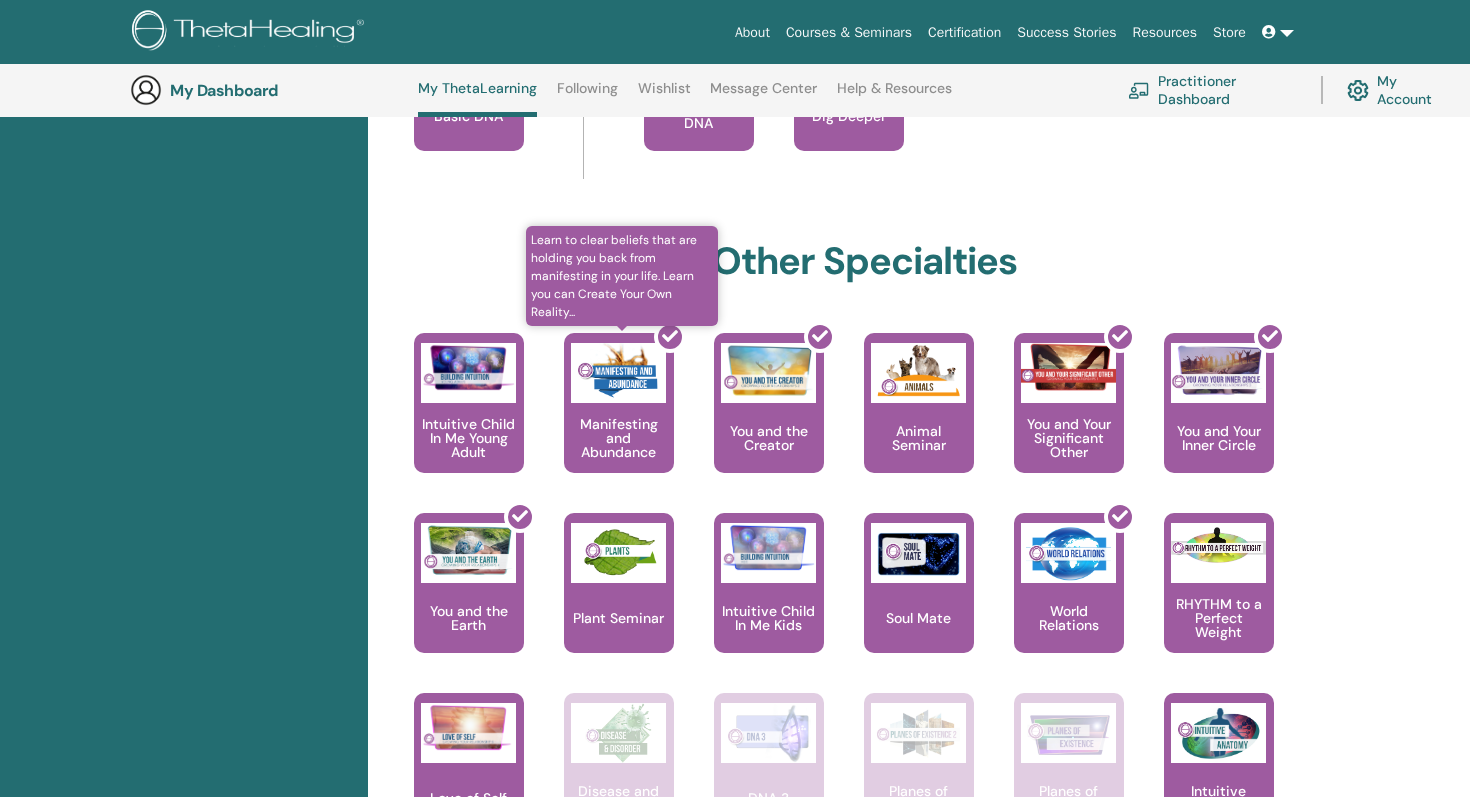 click at bounding box center (631, 411) 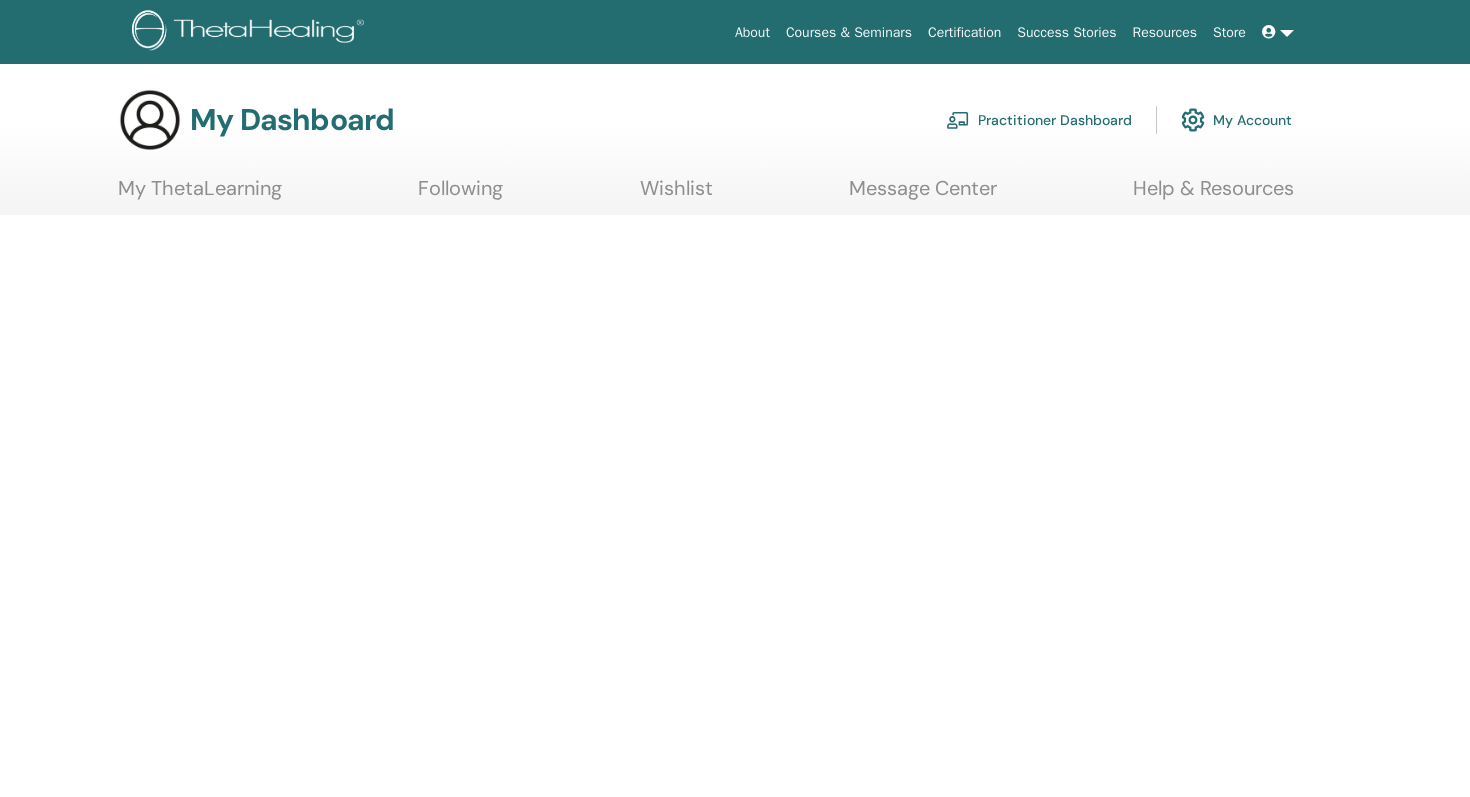 scroll, scrollTop: 0, scrollLeft: 0, axis: both 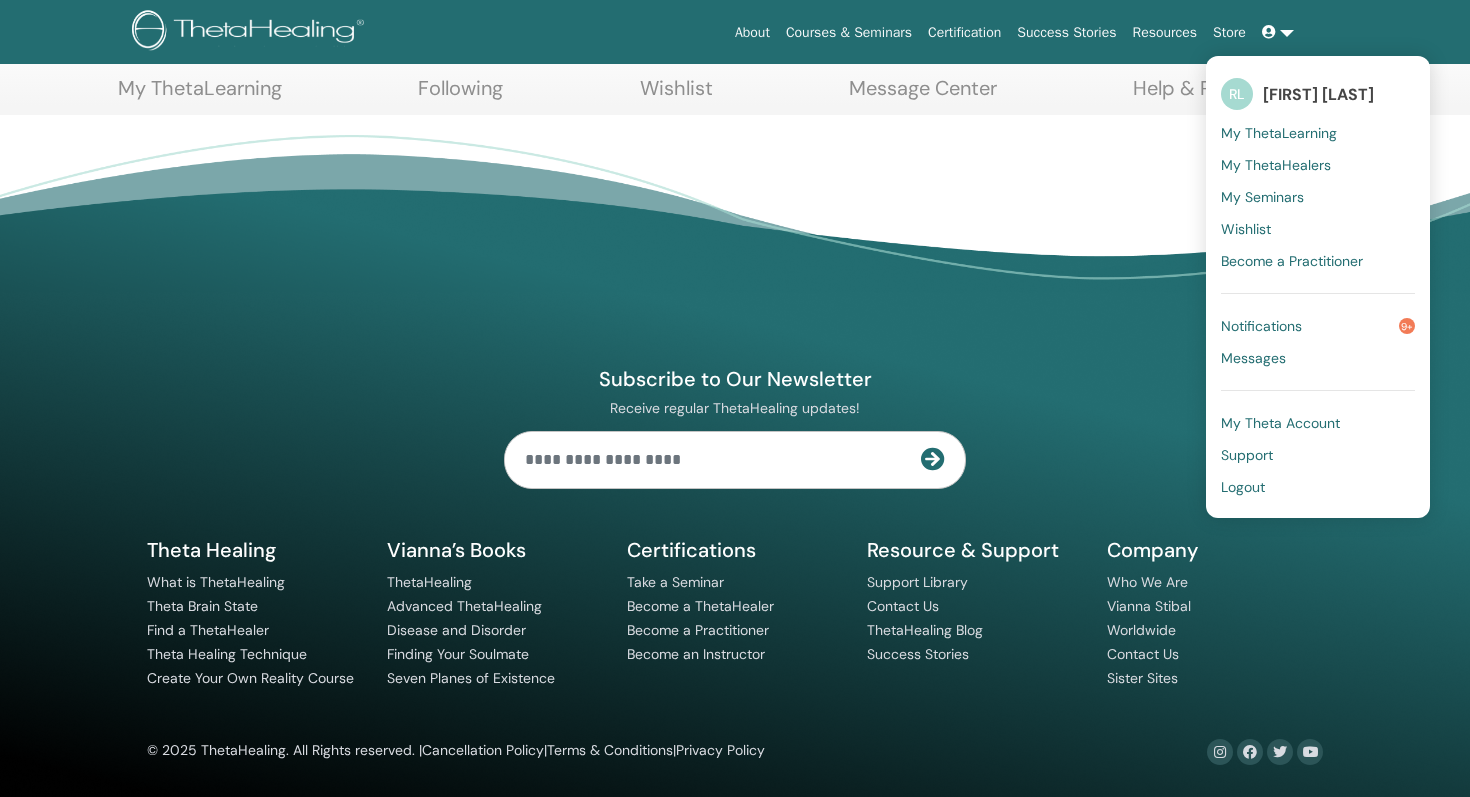click on "Subscribe to Our Newsletter
Receive regular ThetaHealing updates!
Theta Healing
What is ThetaHealing" at bounding box center [735, 466] 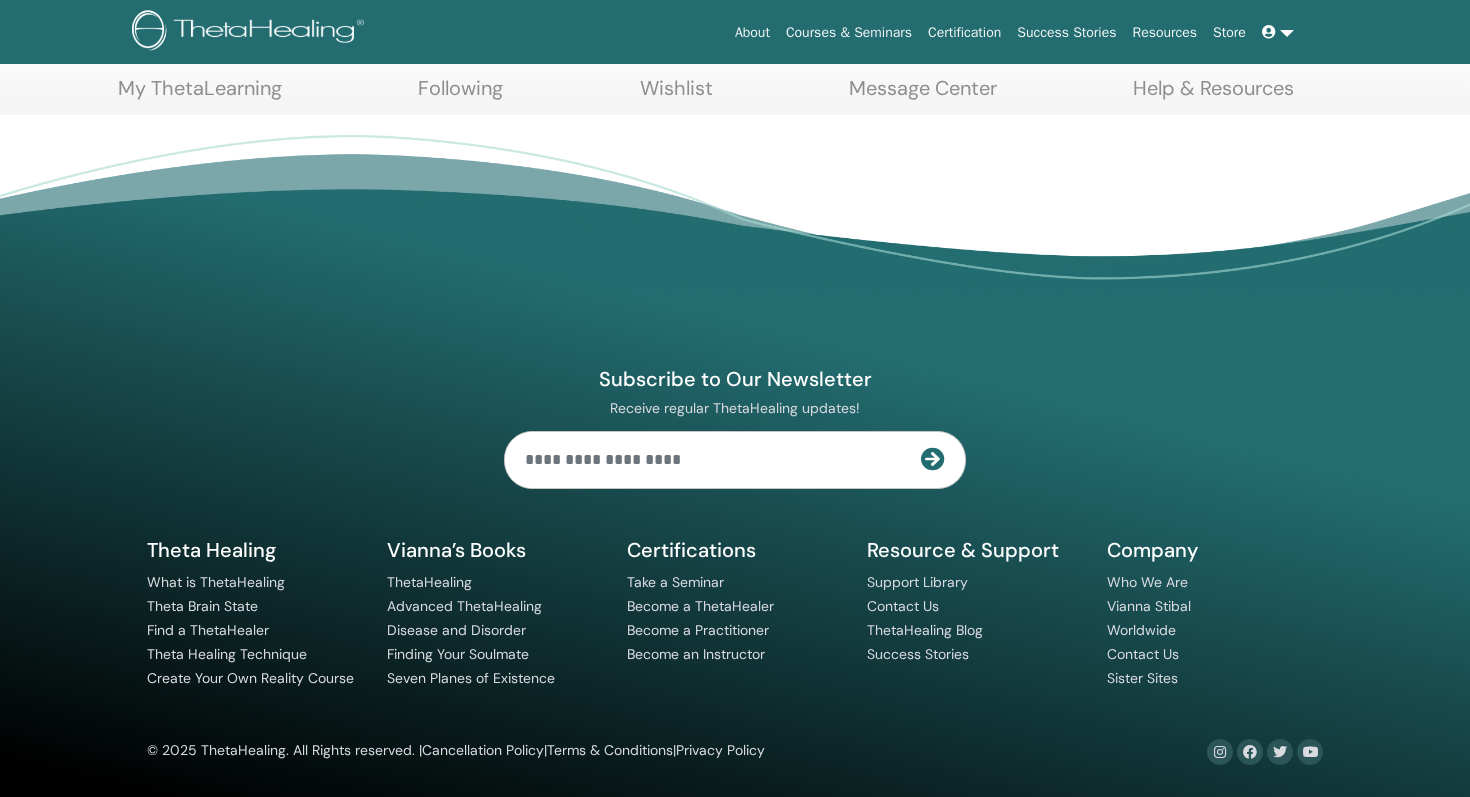 click on "Subscribe to Our Newsletter
Receive regular ThetaHealing updates!
Theta Healing
What is ThetaHealing" at bounding box center [735, 466] 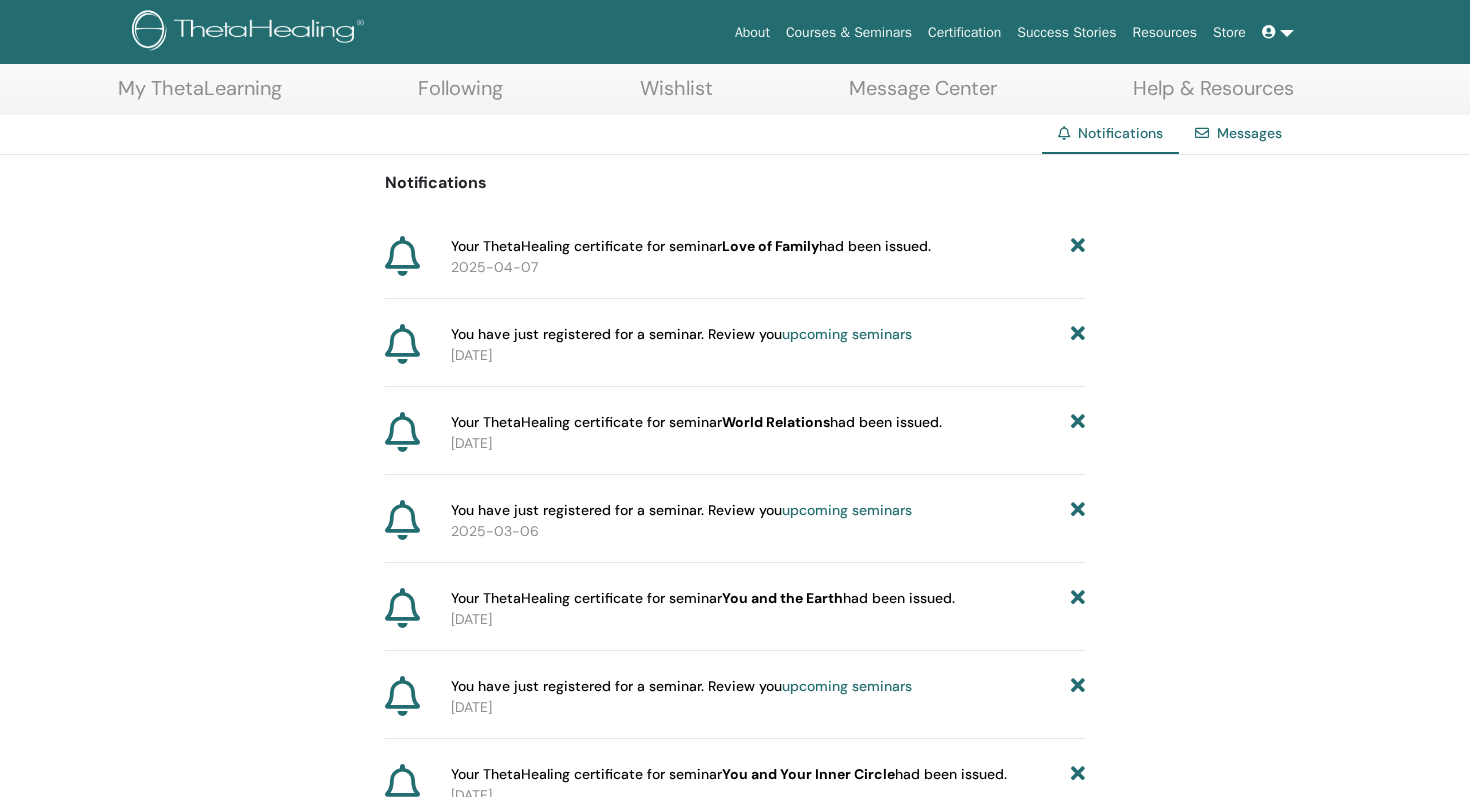 click on "Love of Family" at bounding box center (770, 246) 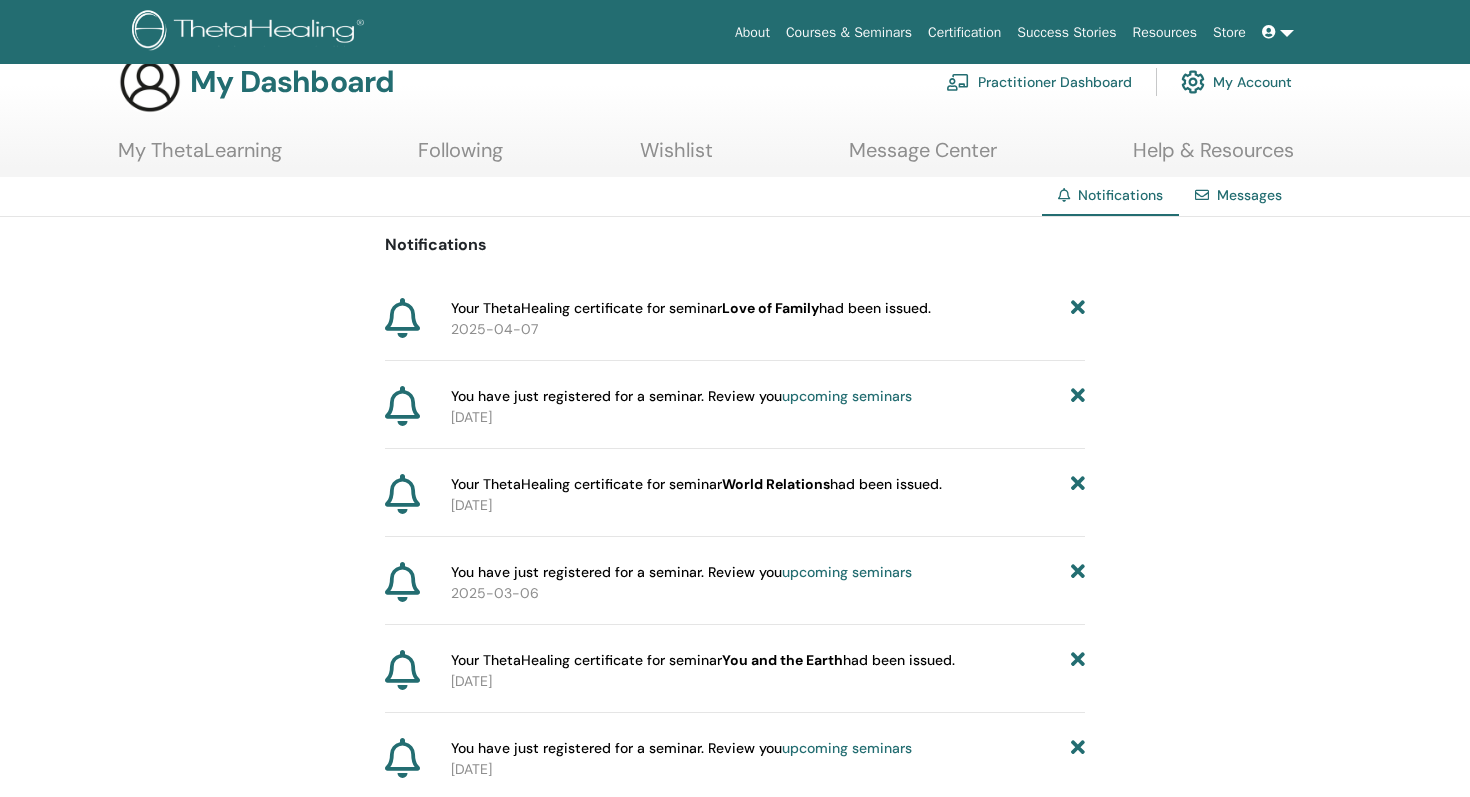 scroll, scrollTop: 40, scrollLeft: 0, axis: vertical 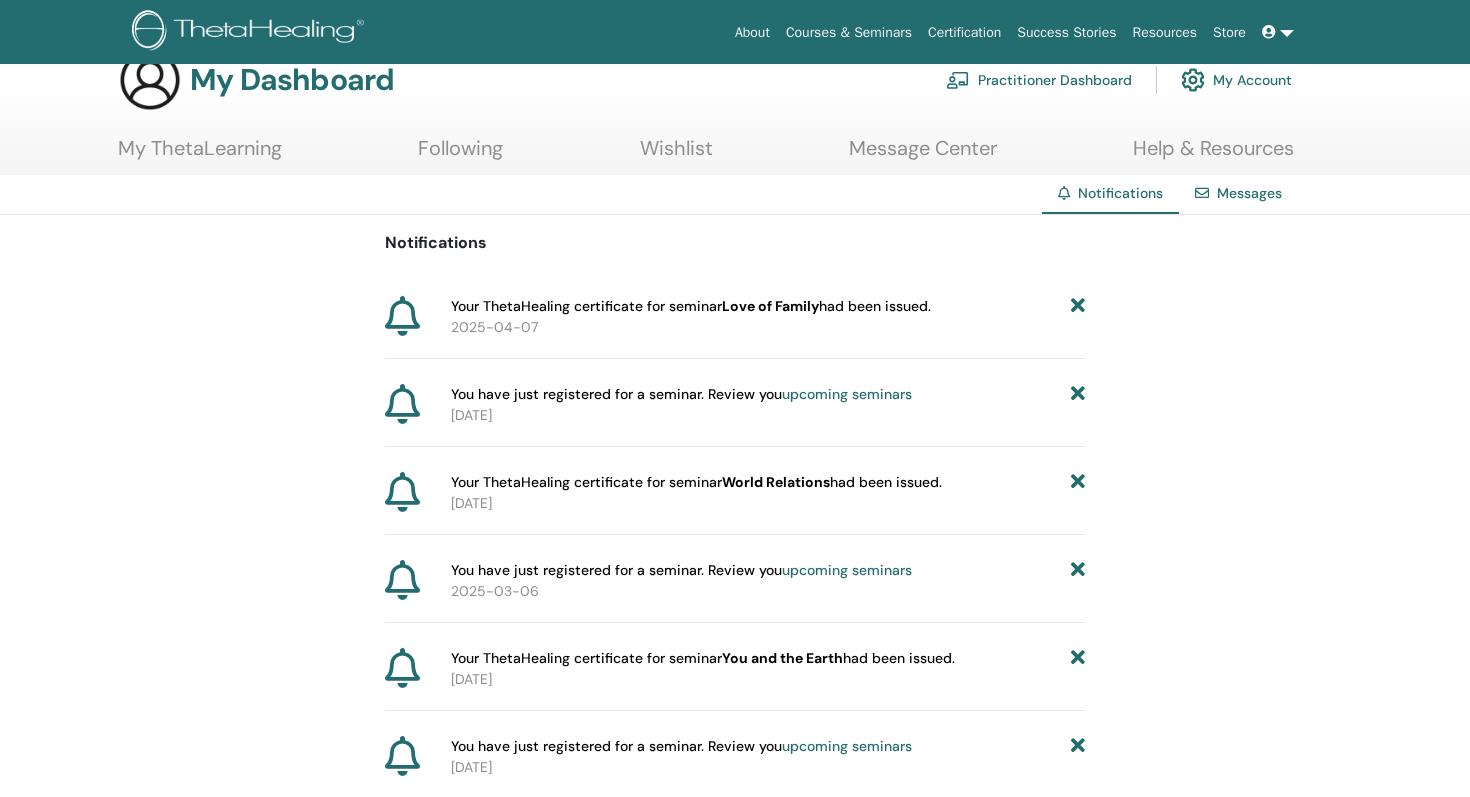 click on "Your ThetaHealing certificate for seminar  Love of Family  had been issued." at bounding box center (691, 306) 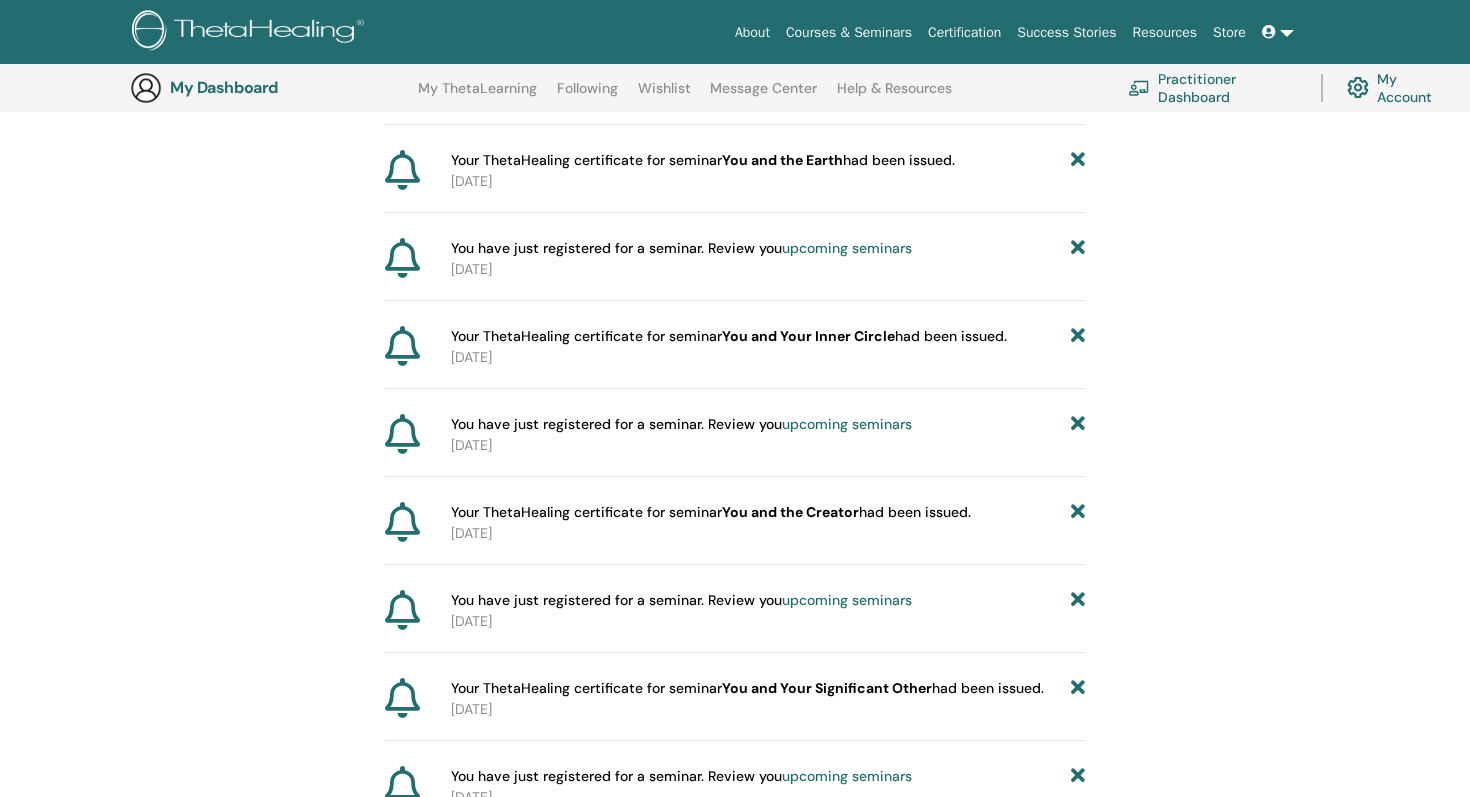 scroll, scrollTop: 702, scrollLeft: 0, axis: vertical 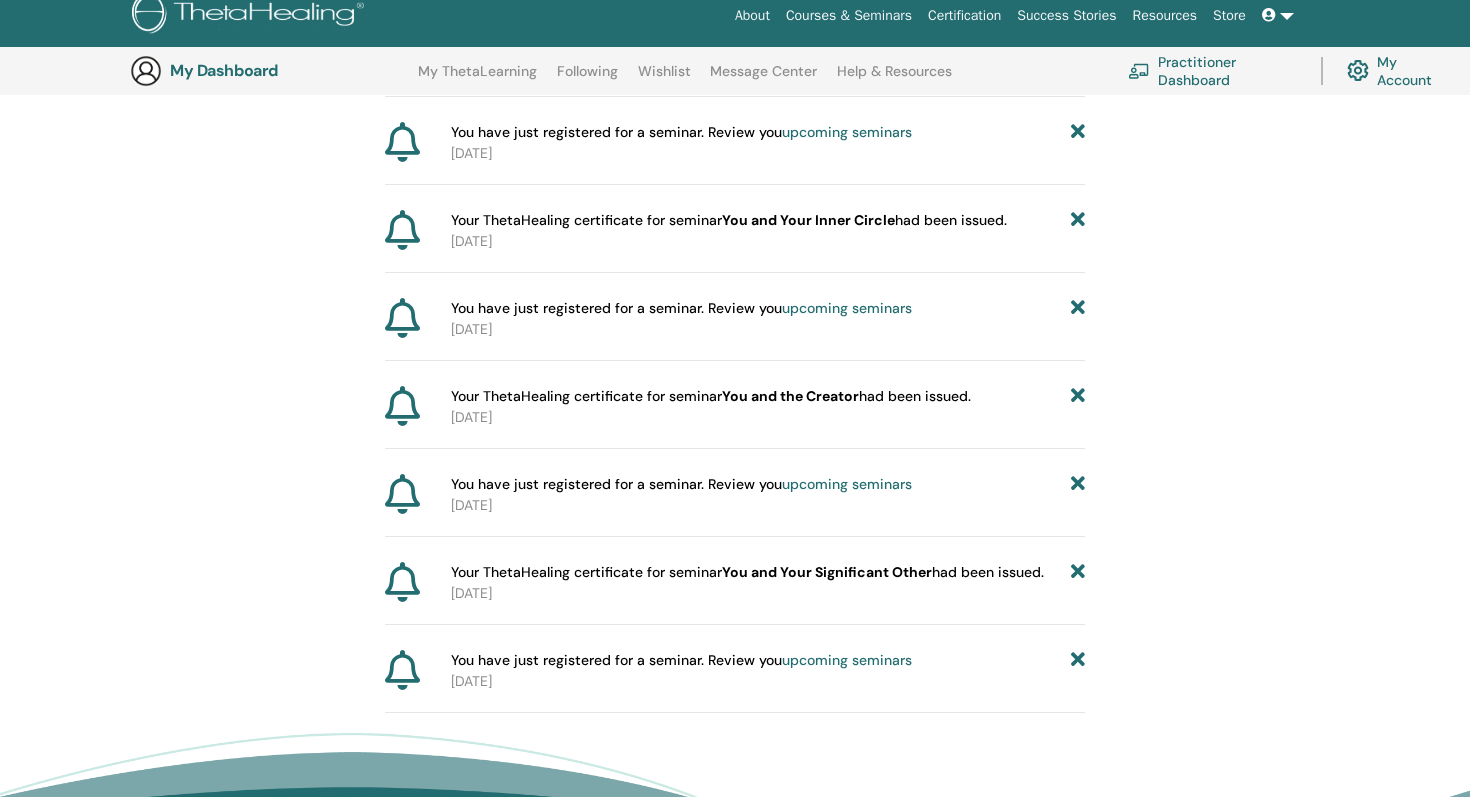 click on "Your ThetaHealing certificate for seminar  You and Your Significant Other  had been issued." at bounding box center (747, 572) 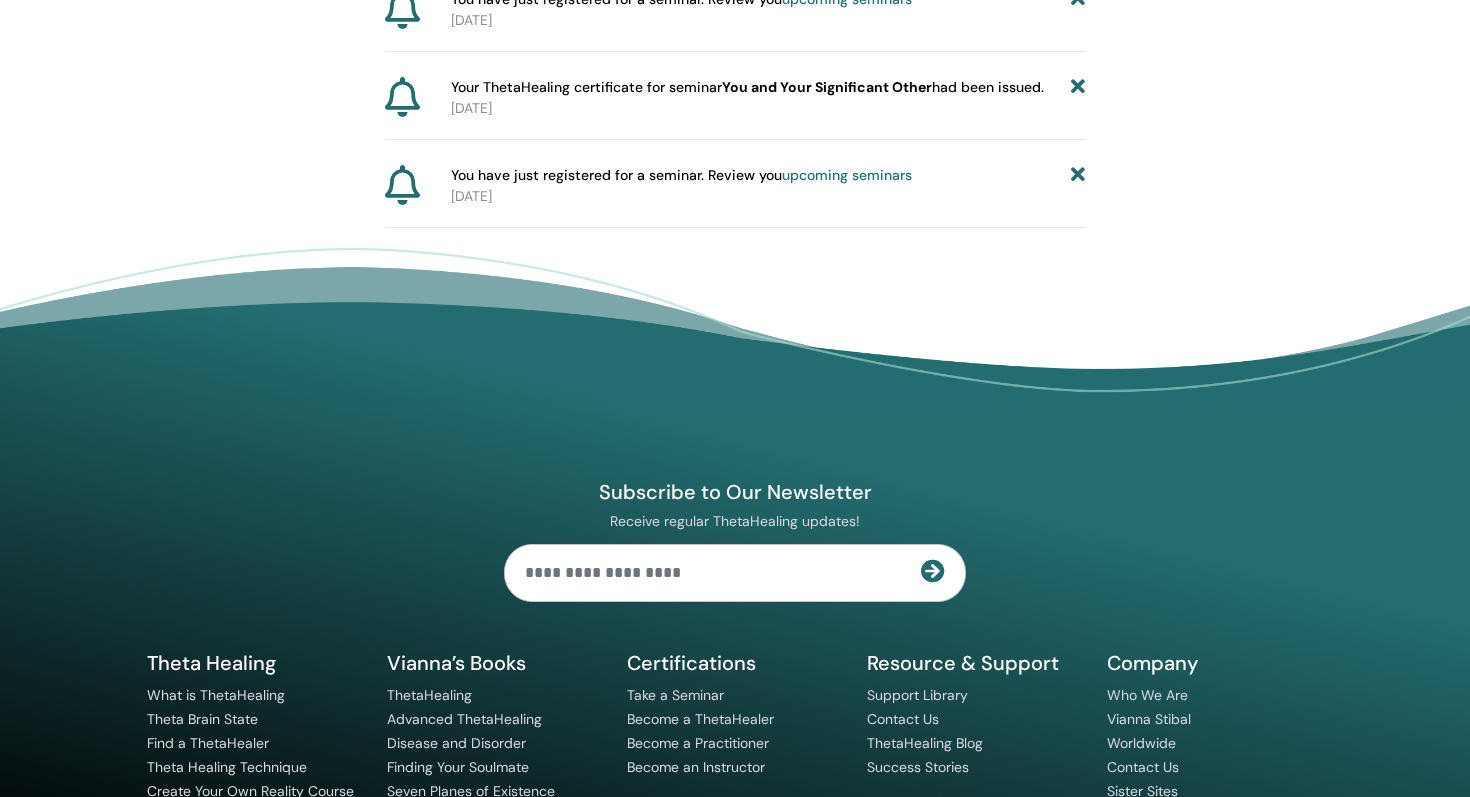 scroll, scrollTop: 0, scrollLeft: 0, axis: both 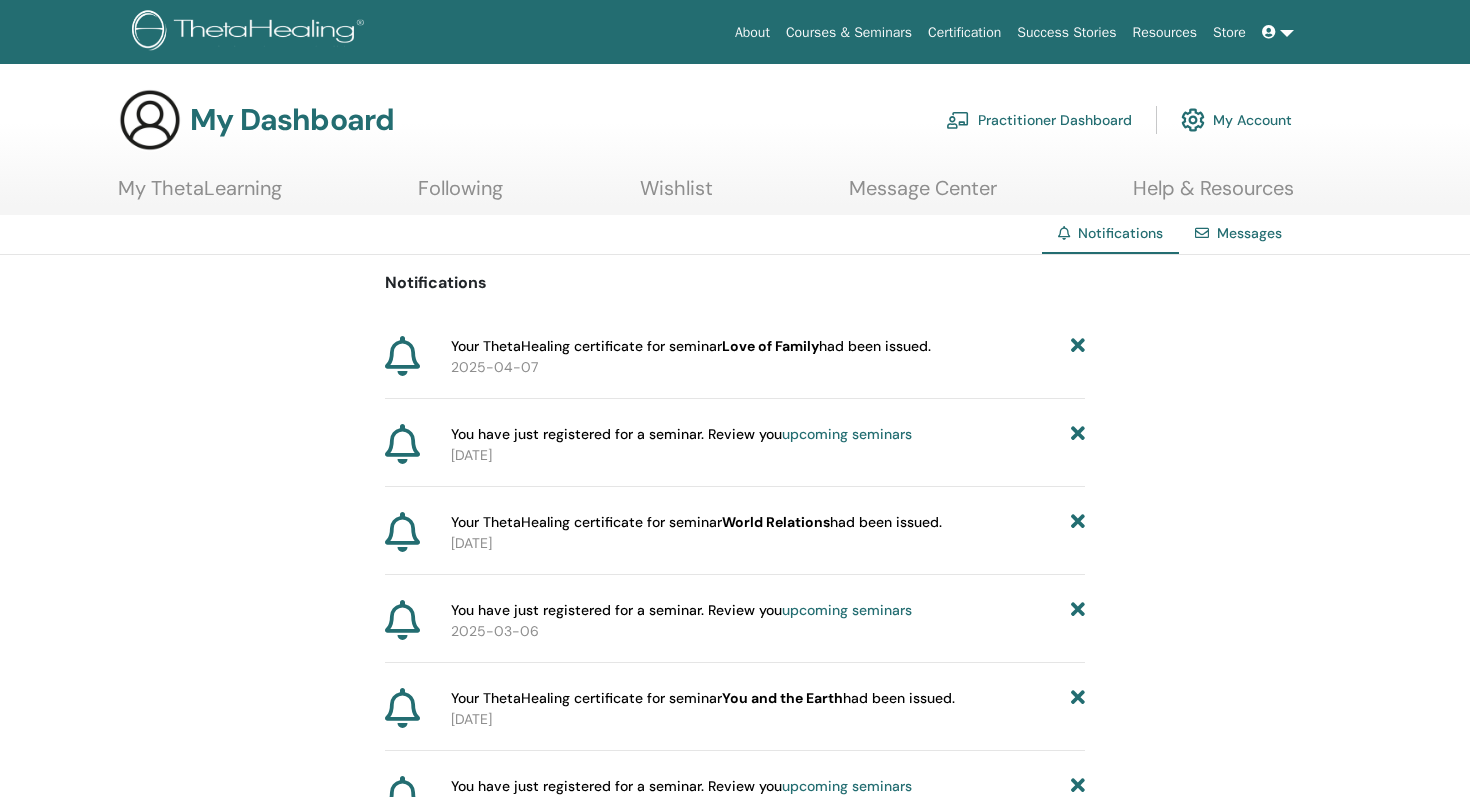 click on "Help & Resources" at bounding box center (1213, 195) 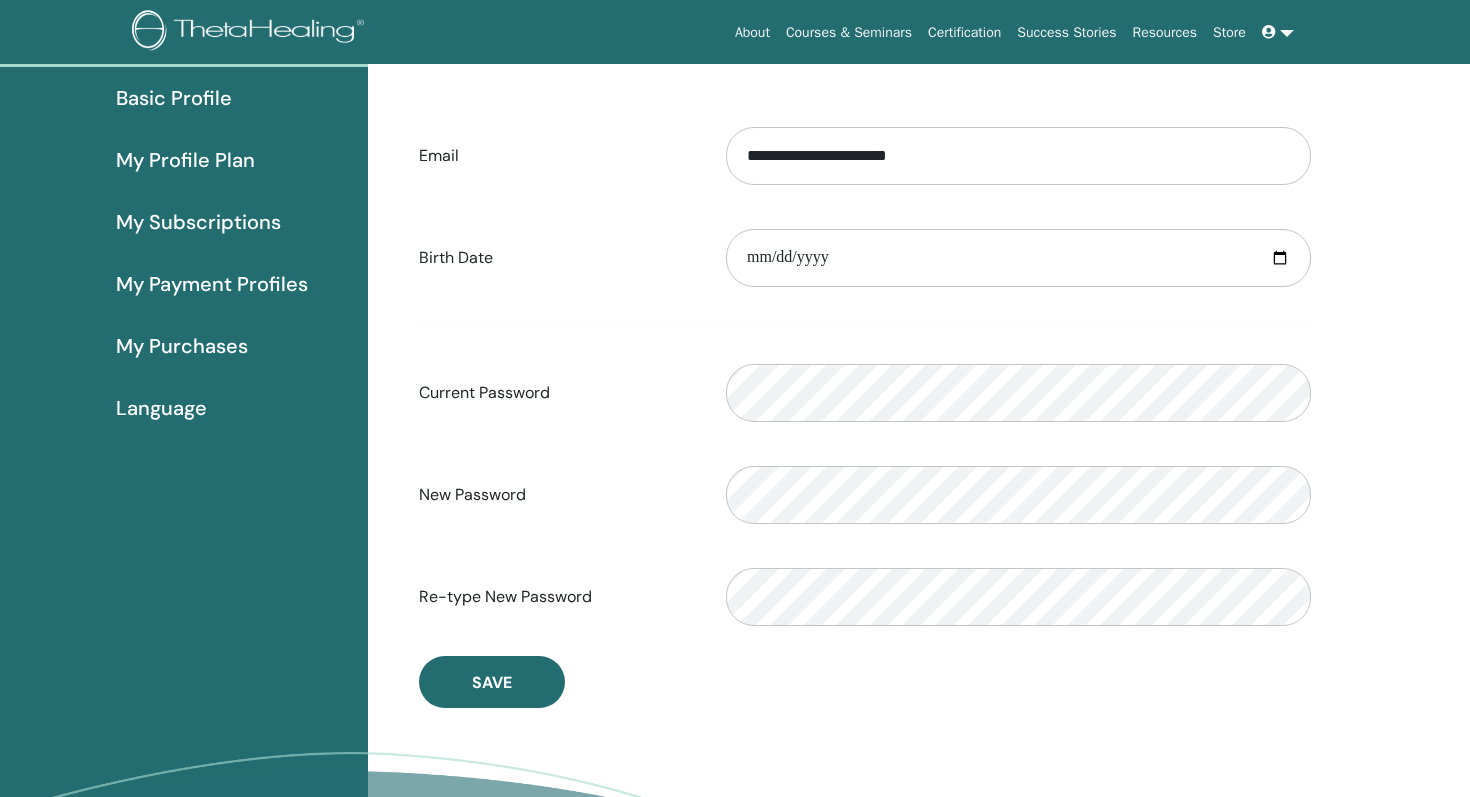 scroll, scrollTop: 0, scrollLeft: 0, axis: both 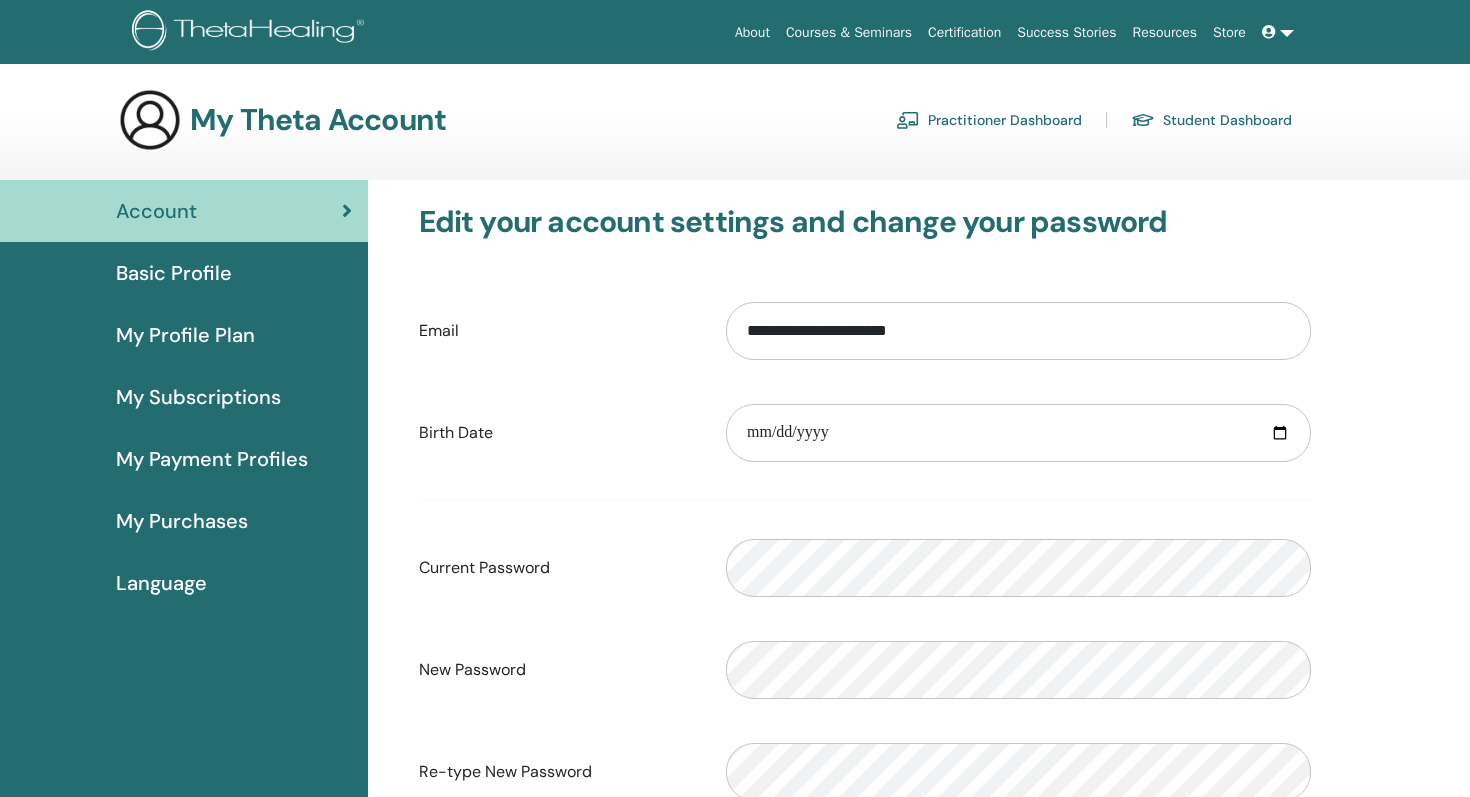 click on "Practitioner Dashboard" at bounding box center [989, 120] 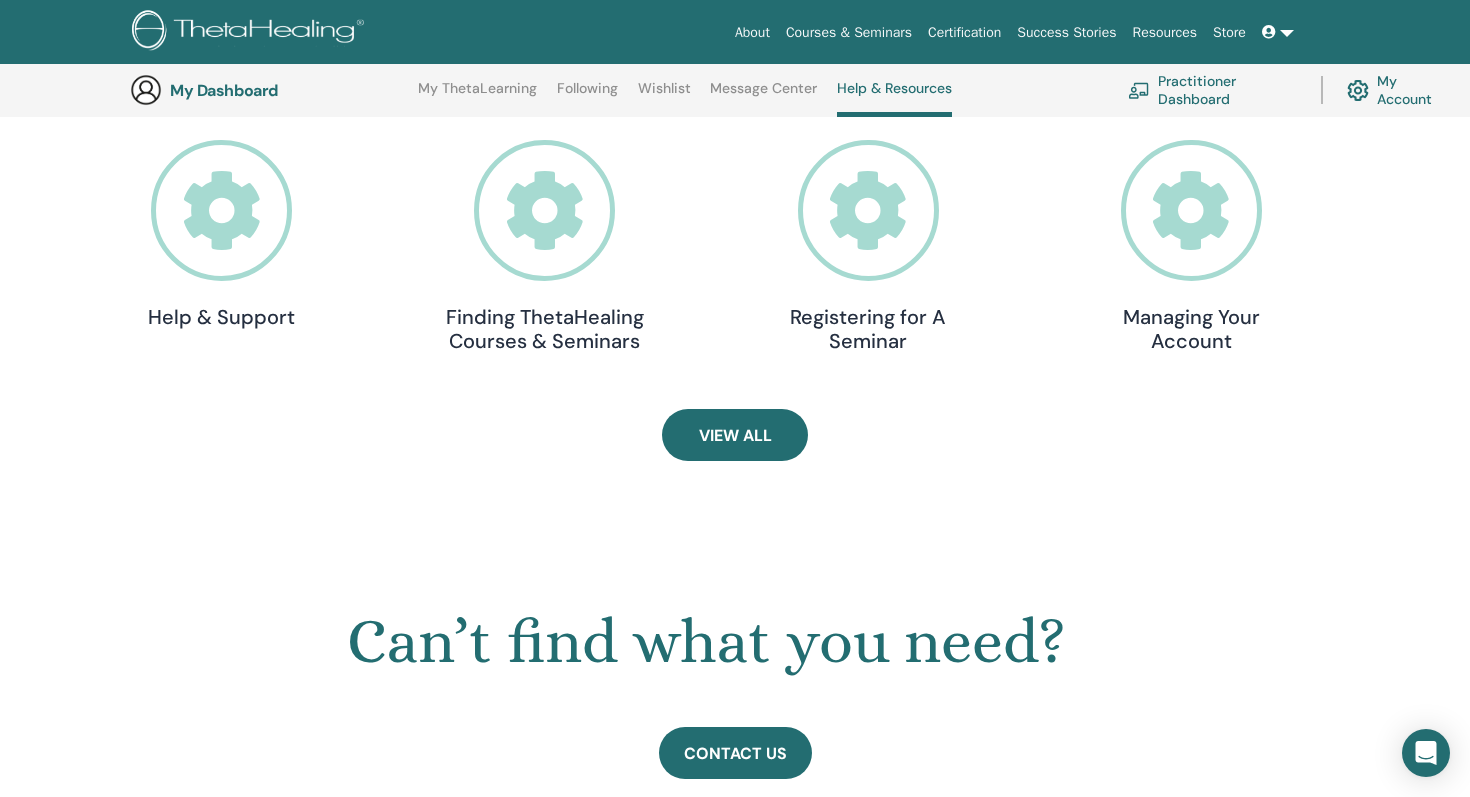 scroll, scrollTop: 0, scrollLeft: 0, axis: both 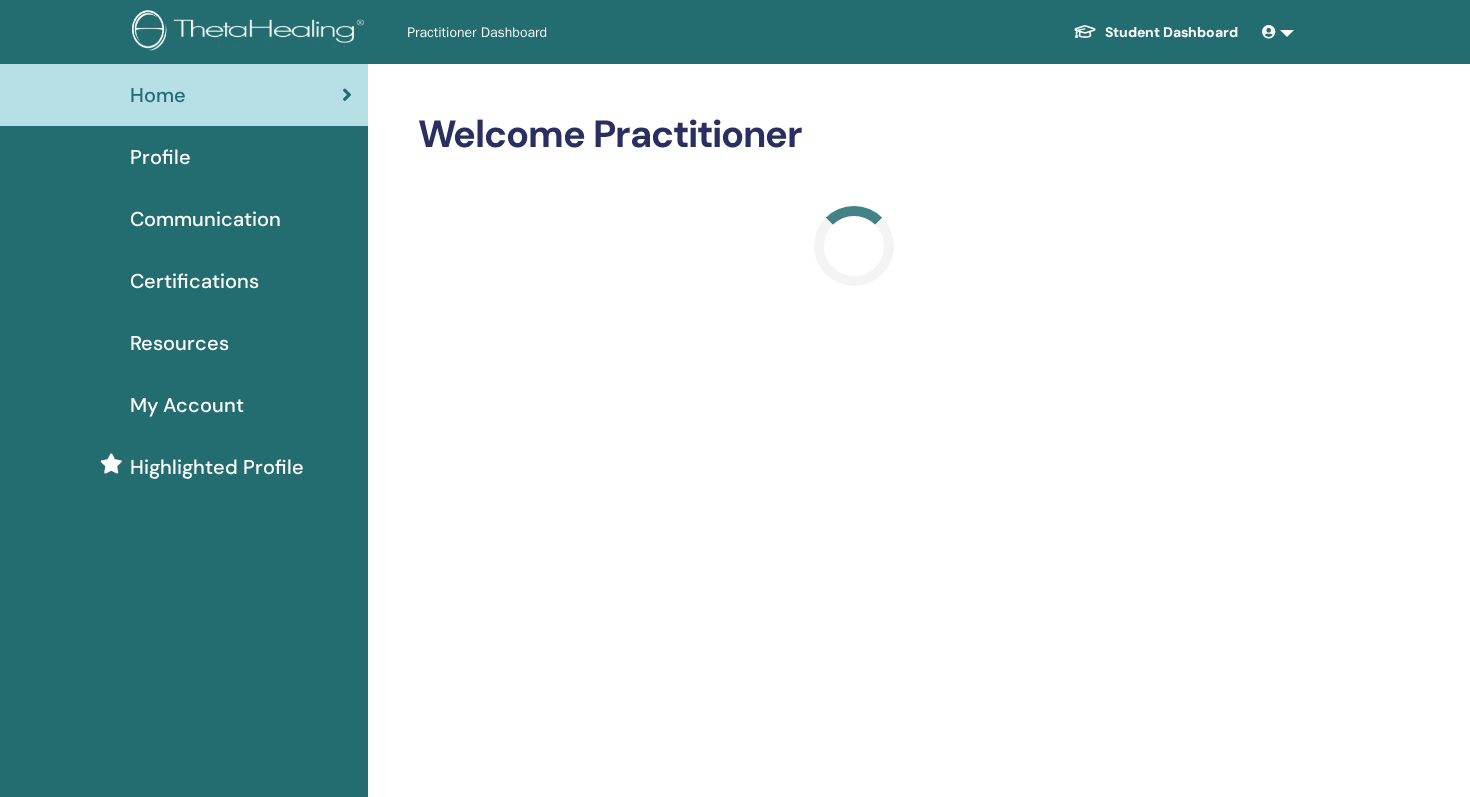 click on "Certifications" at bounding box center [194, 281] 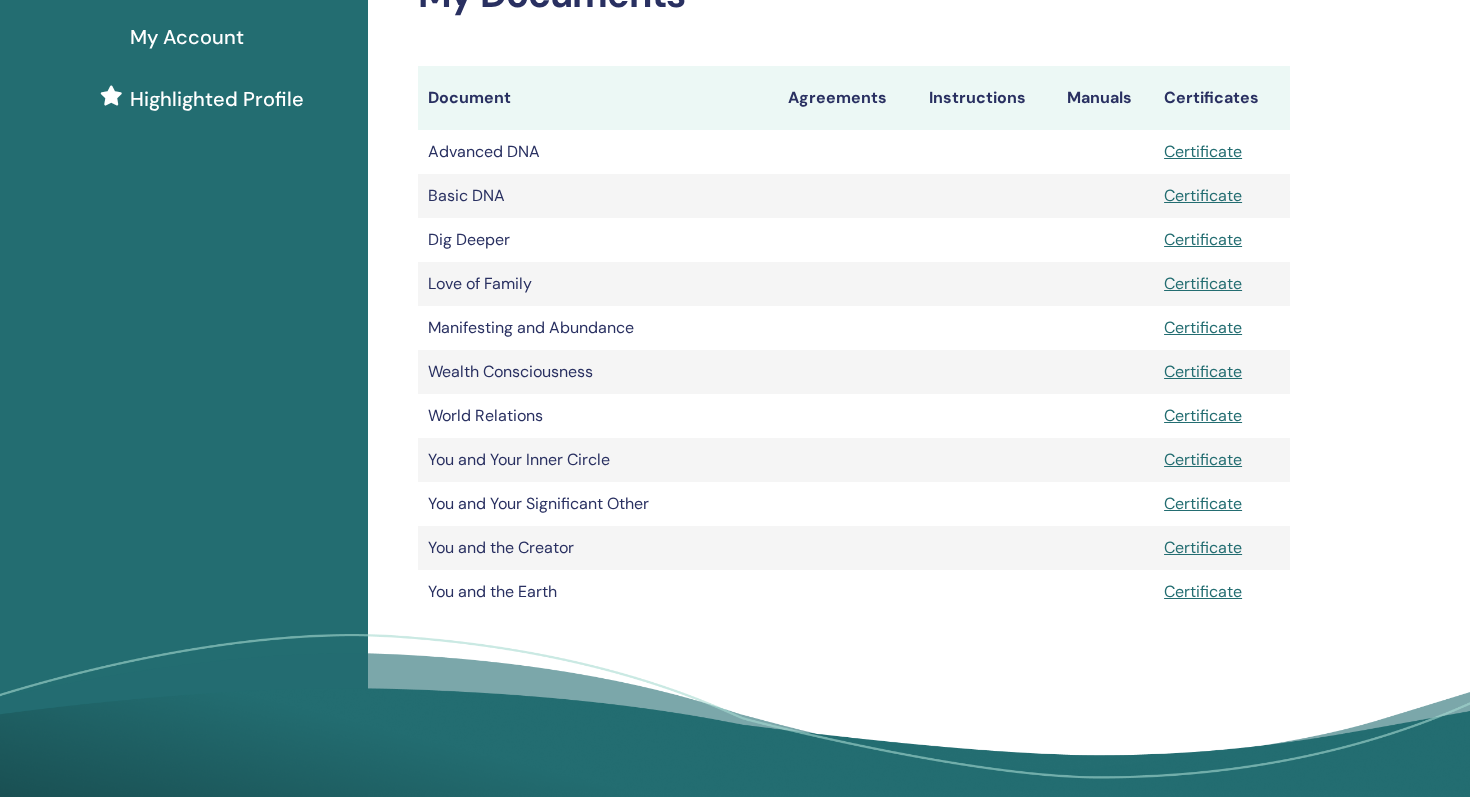 scroll, scrollTop: 398, scrollLeft: 0, axis: vertical 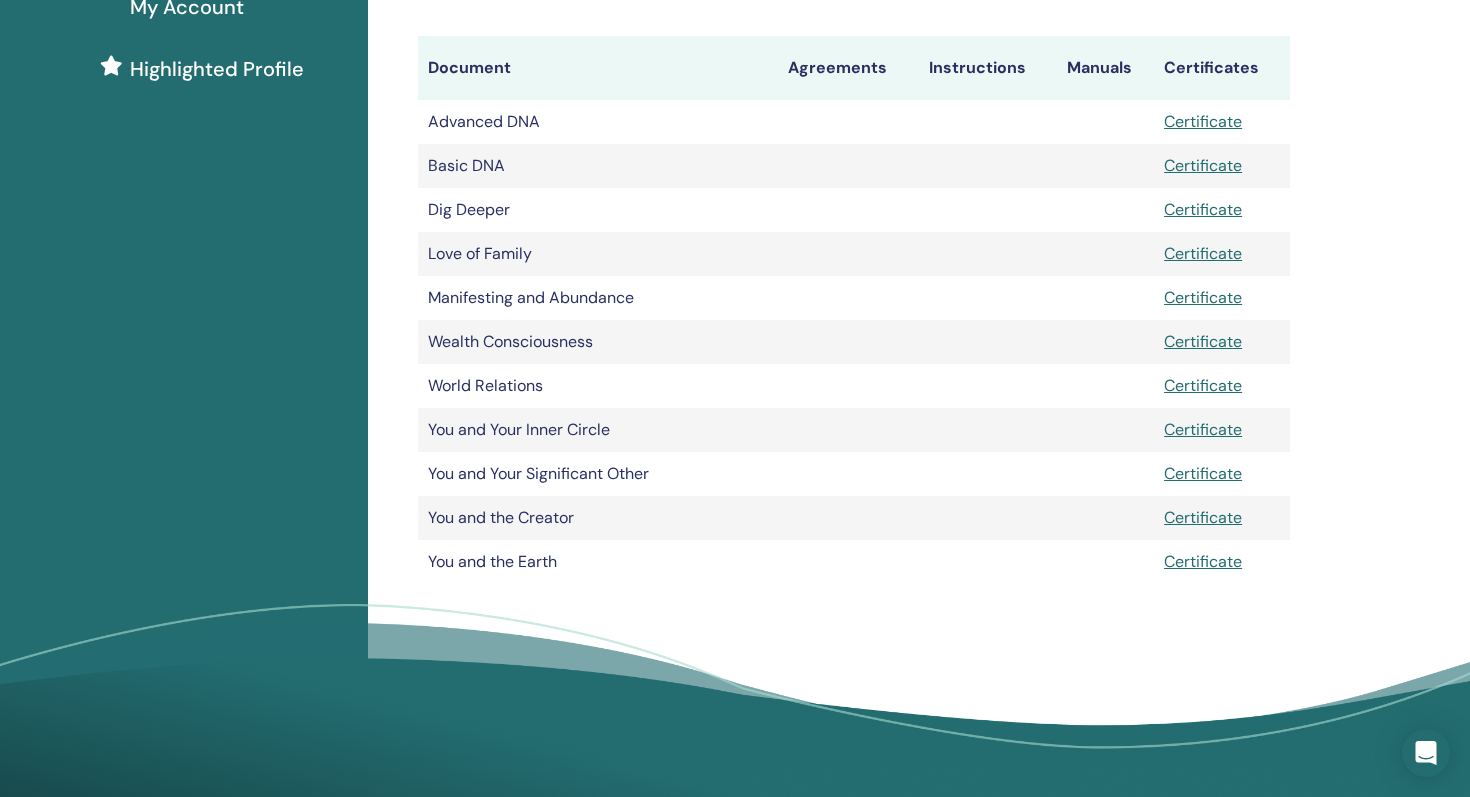 click on "My Certifications
ThetaHealing Practitioner
ThetaHealing Elective
My Documents
Document
Agreements
Instructions
Manuals
Certificates
Advanced DNA
Certificate
Basic DNA" at bounding box center (919, 235) 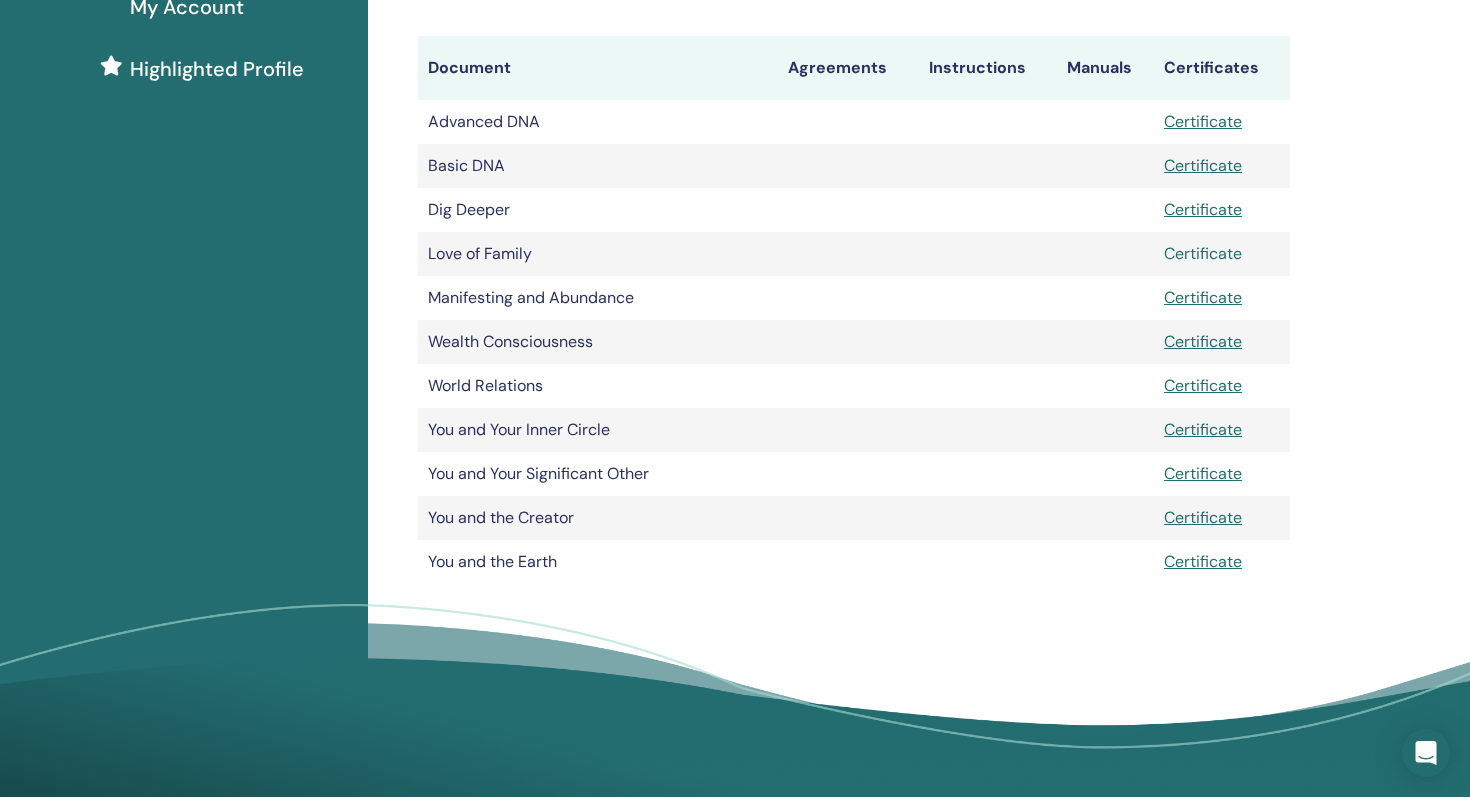 click on "Certificate" at bounding box center (1203, 253) 